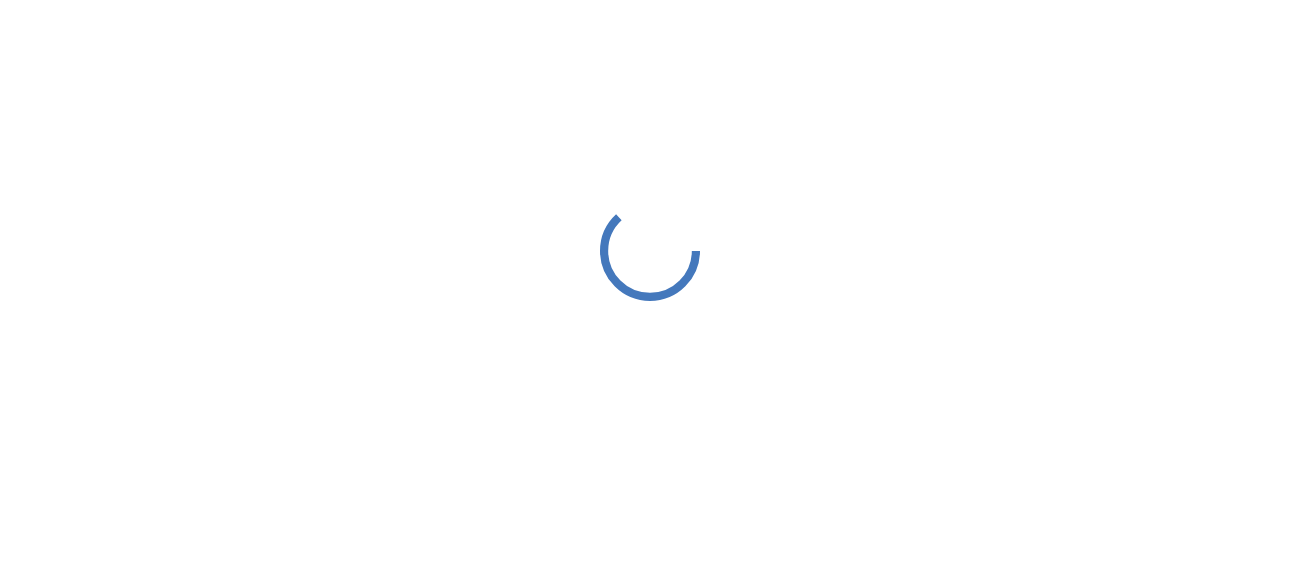 scroll, scrollTop: 0, scrollLeft: 0, axis: both 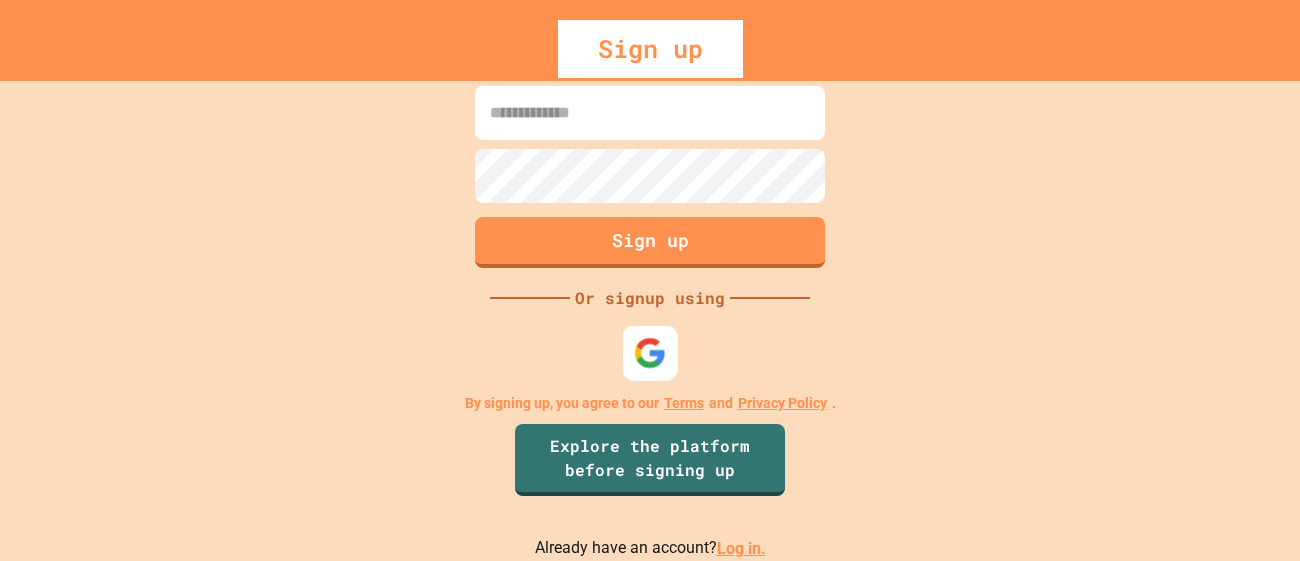 click at bounding box center (650, 353) 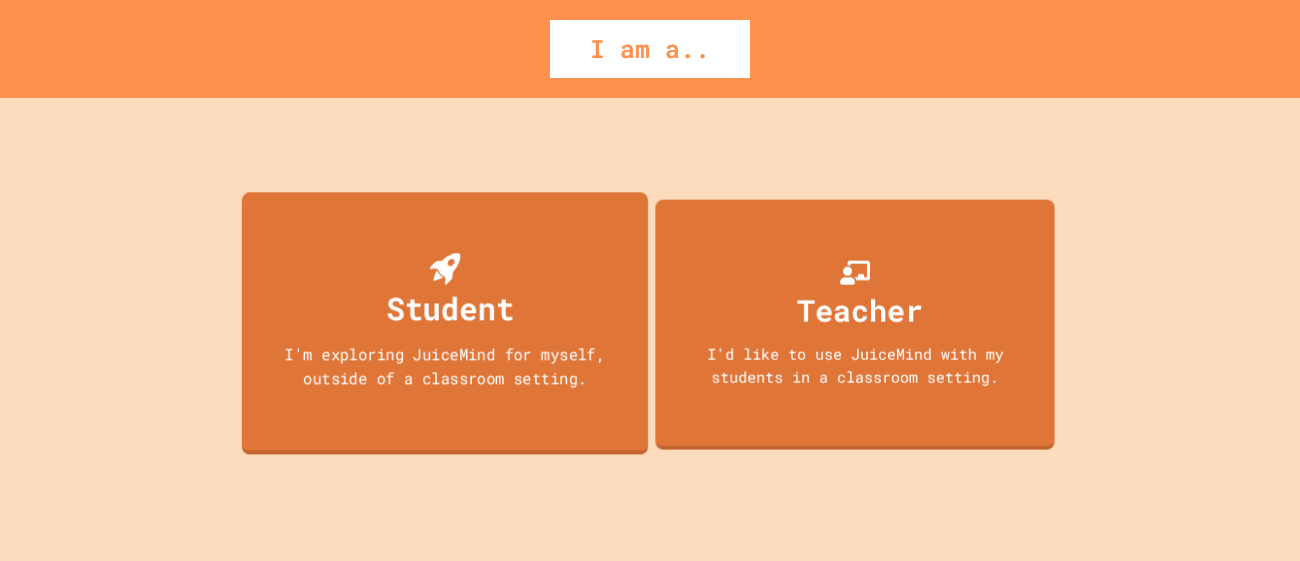 click on "I'm exploring JuiceMind for myself, outside of a classroom setting." at bounding box center (445, 365) 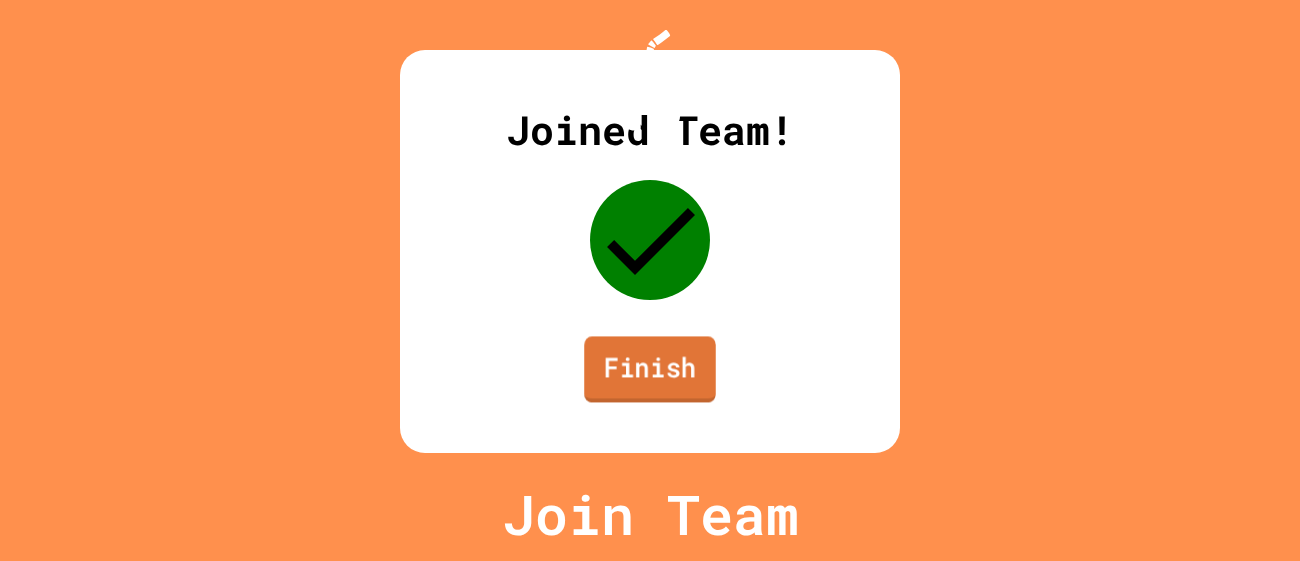 click on "Finish" at bounding box center [650, 369] 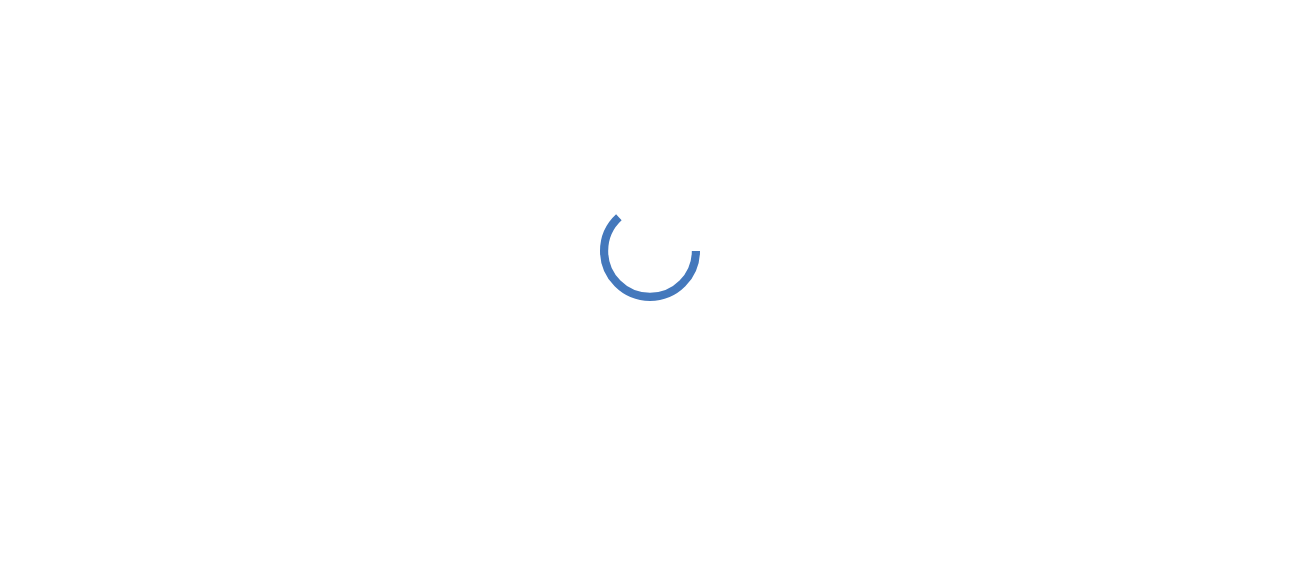 scroll, scrollTop: 0, scrollLeft: 0, axis: both 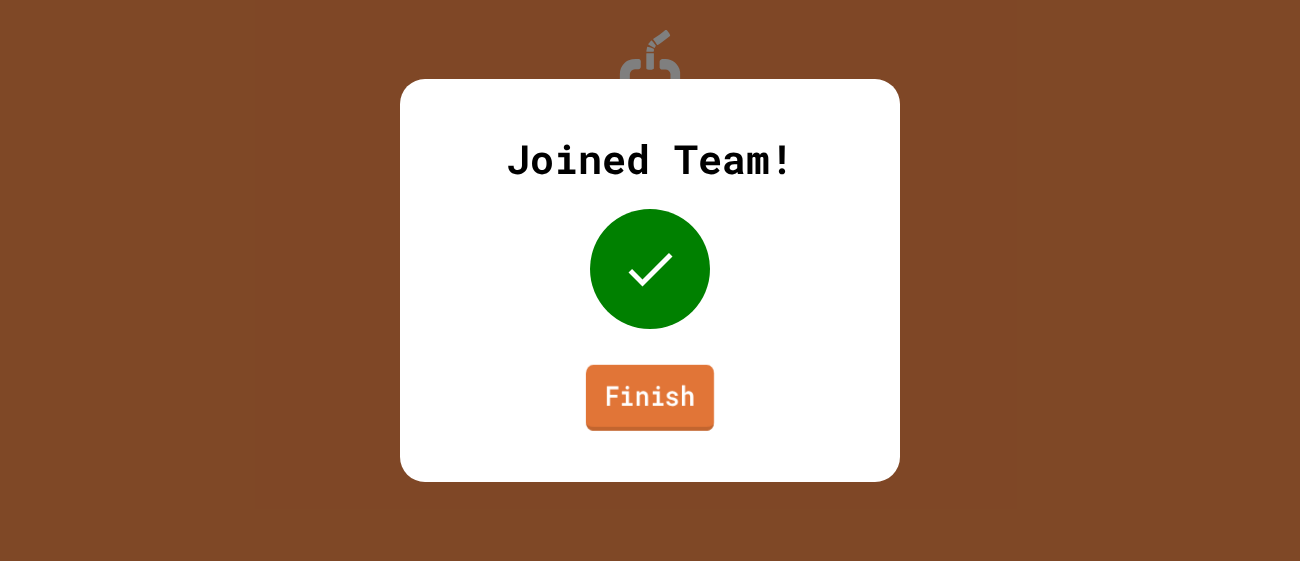 click on "Finish" at bounding box center (650, 398) 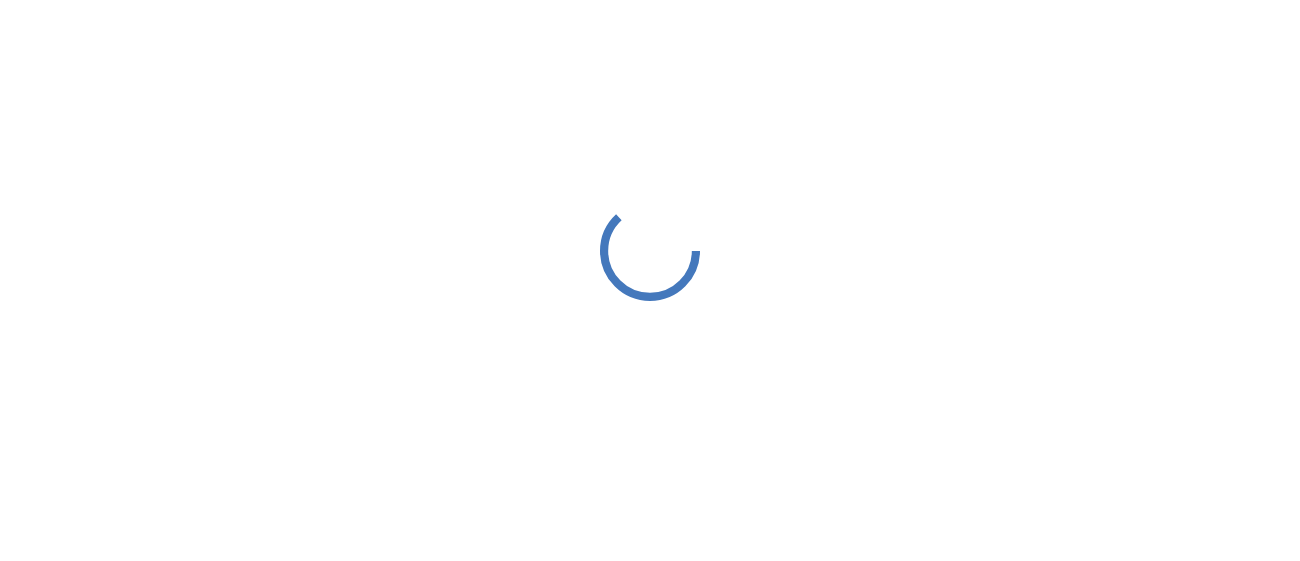 scroll, scrollTop: 0, scrollLeft: 0, axis: both 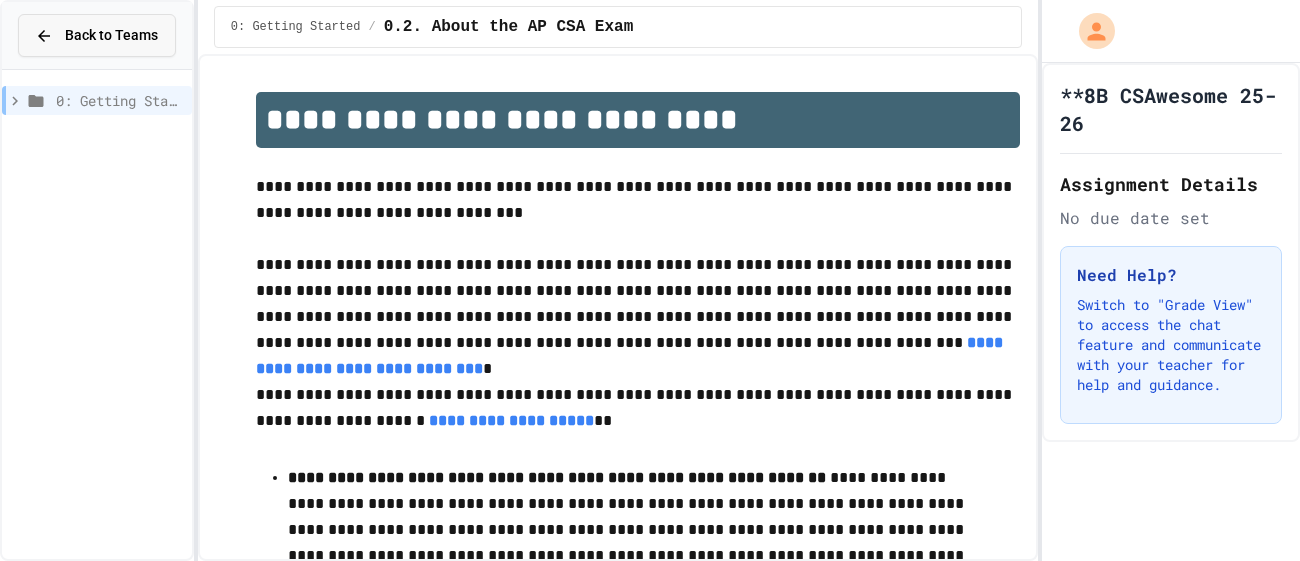 click on "Back to Teams" at bounding box center (96, 35) 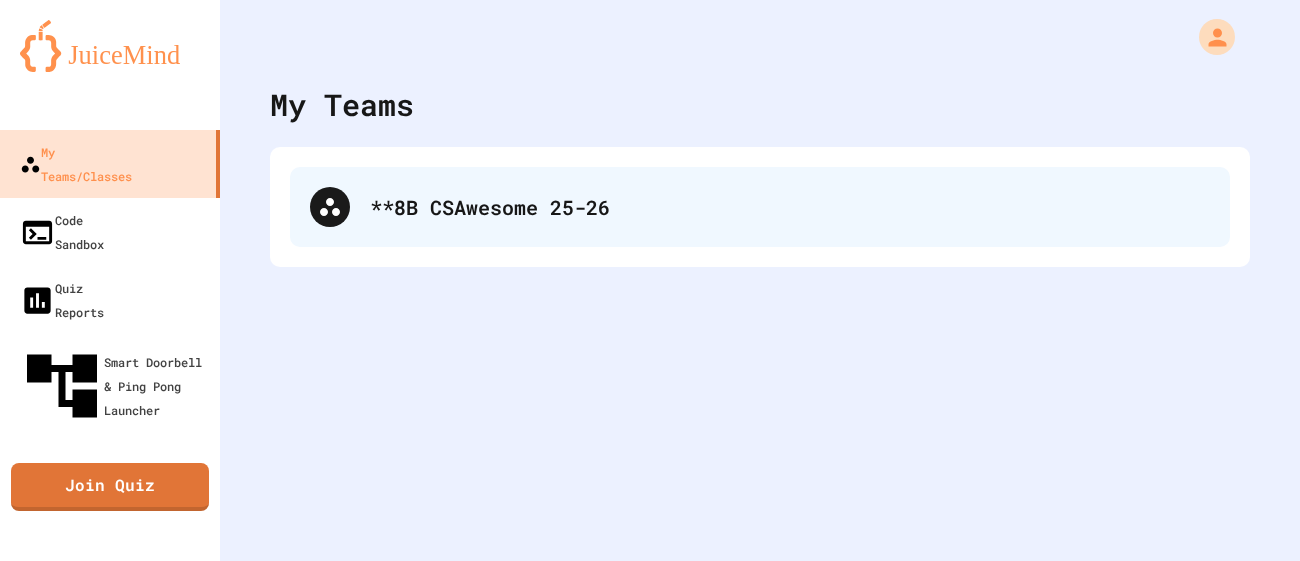click on "**8B CSAwesome 25-26" at bounding box center [760, 207] 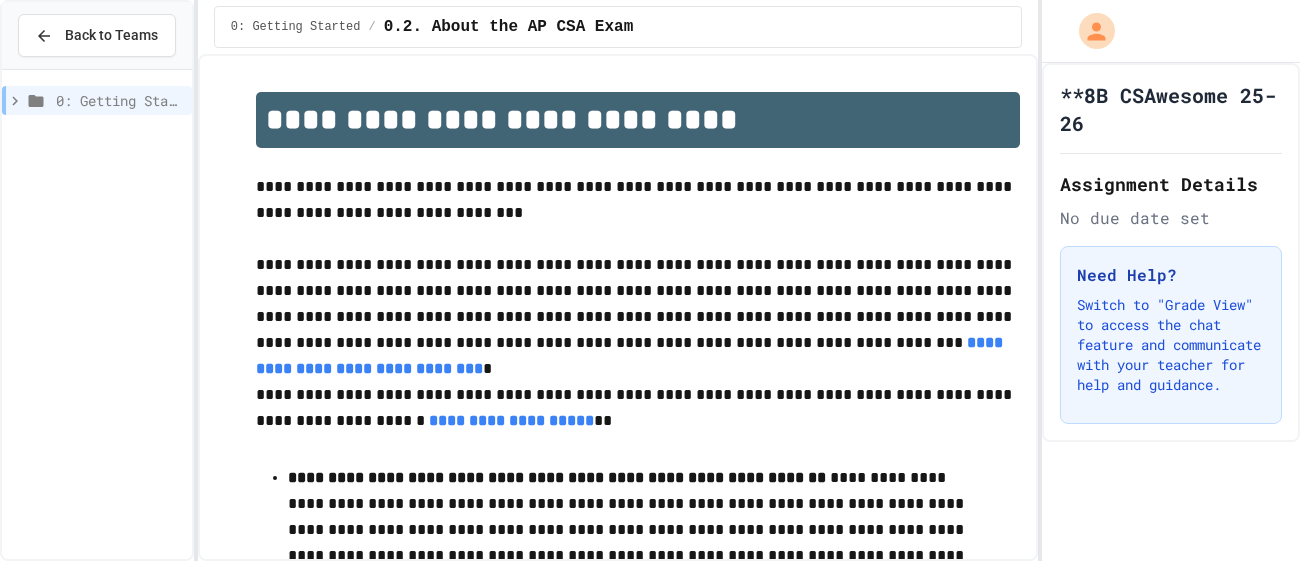 click 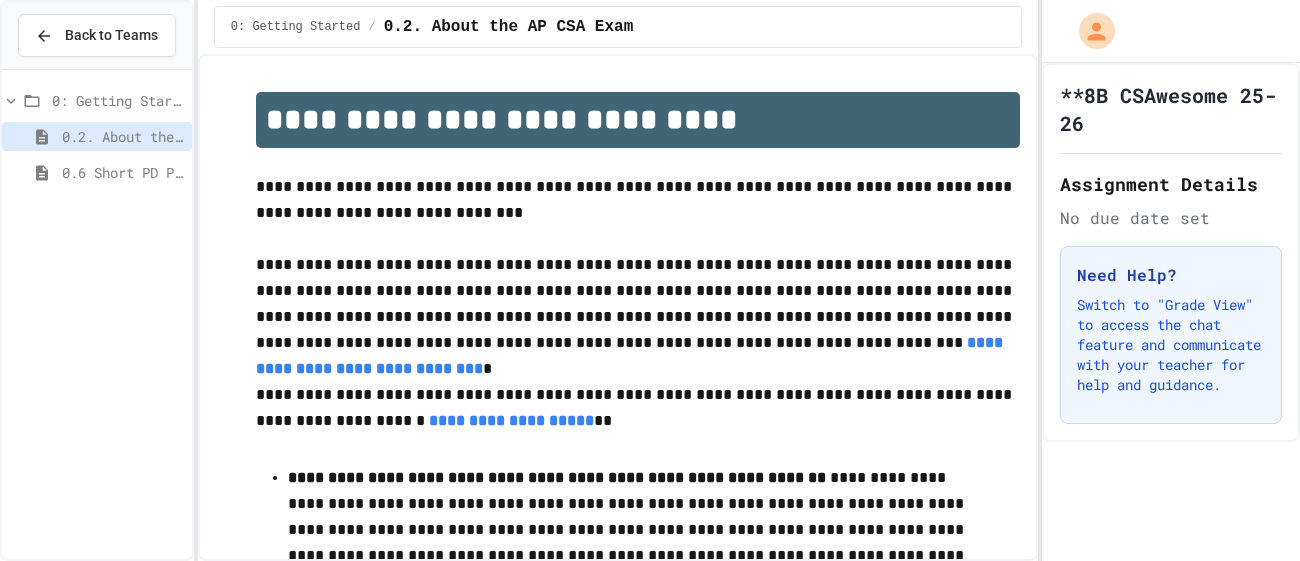 click on "0.6 Short PD Pretest" at bounding box center [123, 172] 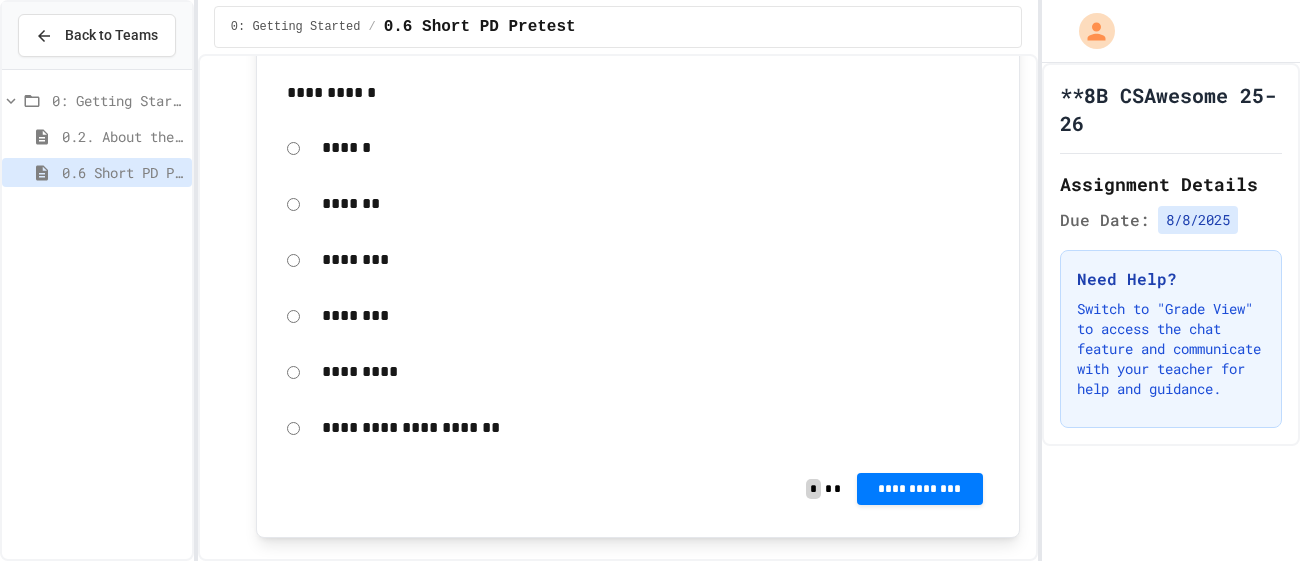 scroll, scrollTop: 1224, scrollLeft: 0, axis: vertical 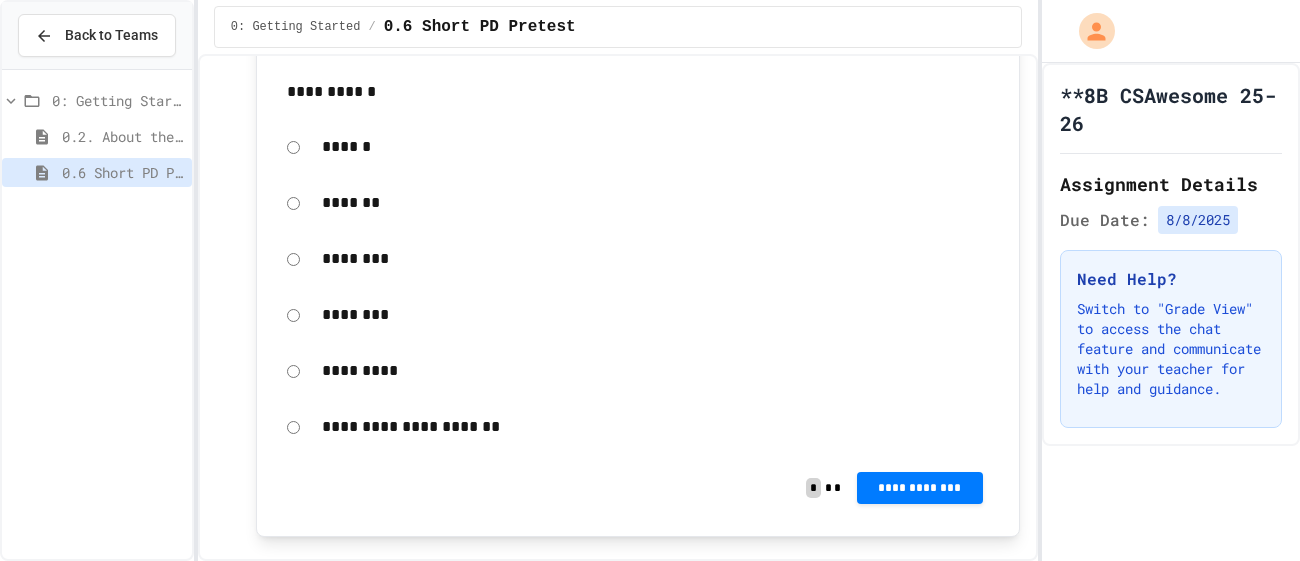 click on "*********" at bounding box center [655, 371] 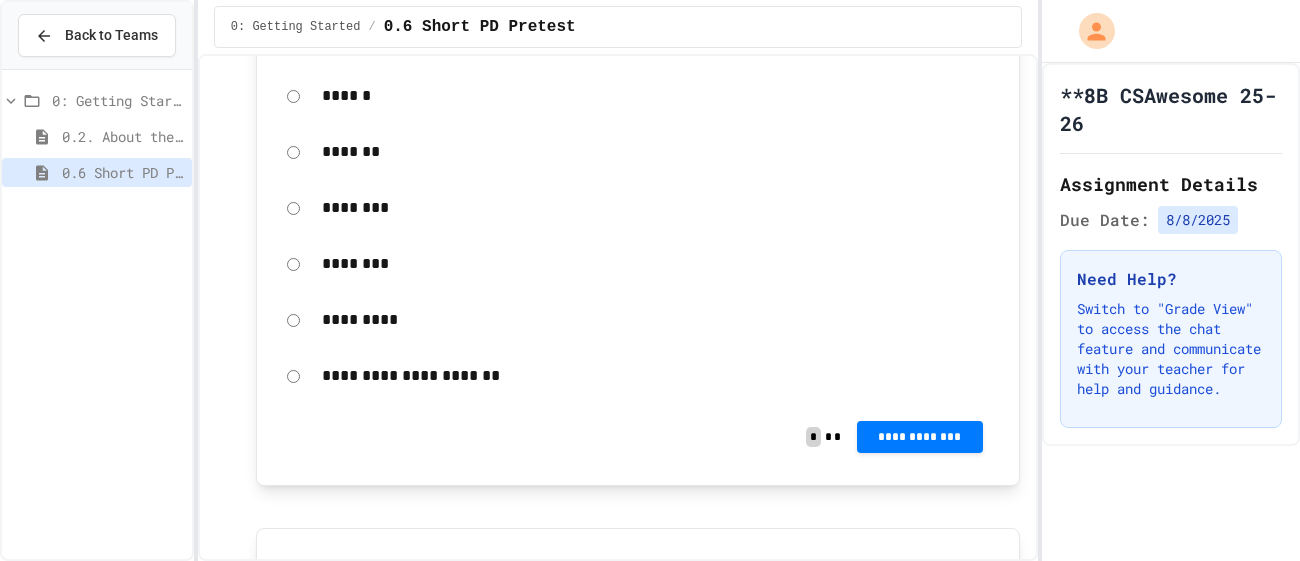 scroll, scrollTop: 1282, scrollLeft: 0, axis: vertical 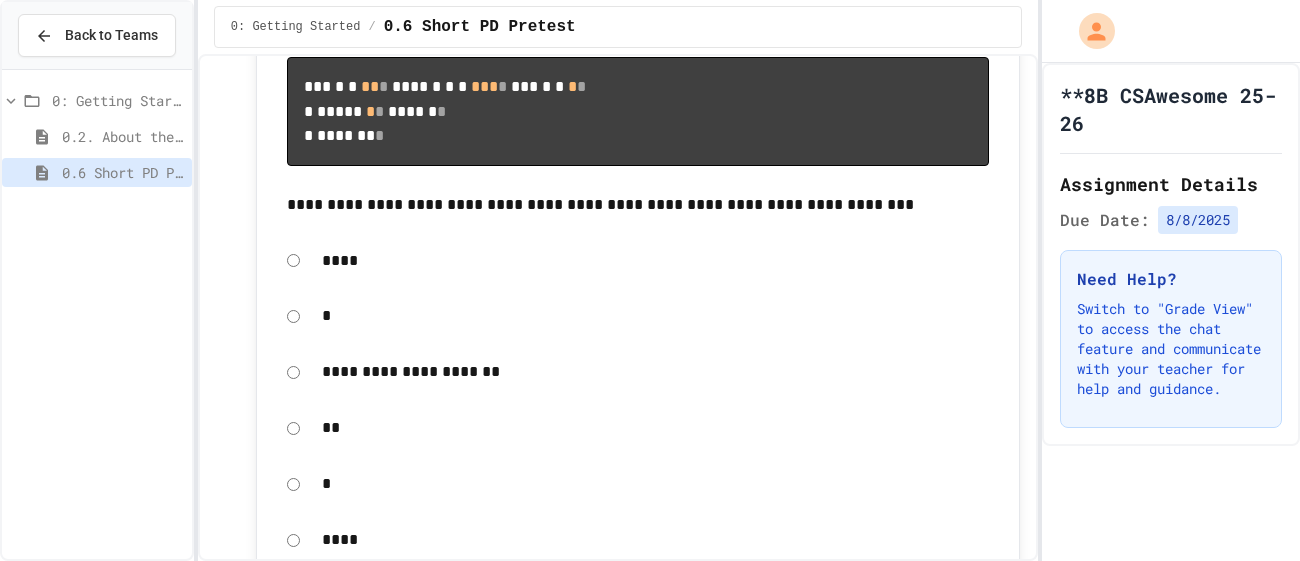 click on "****" at bounding box center [638, 261] 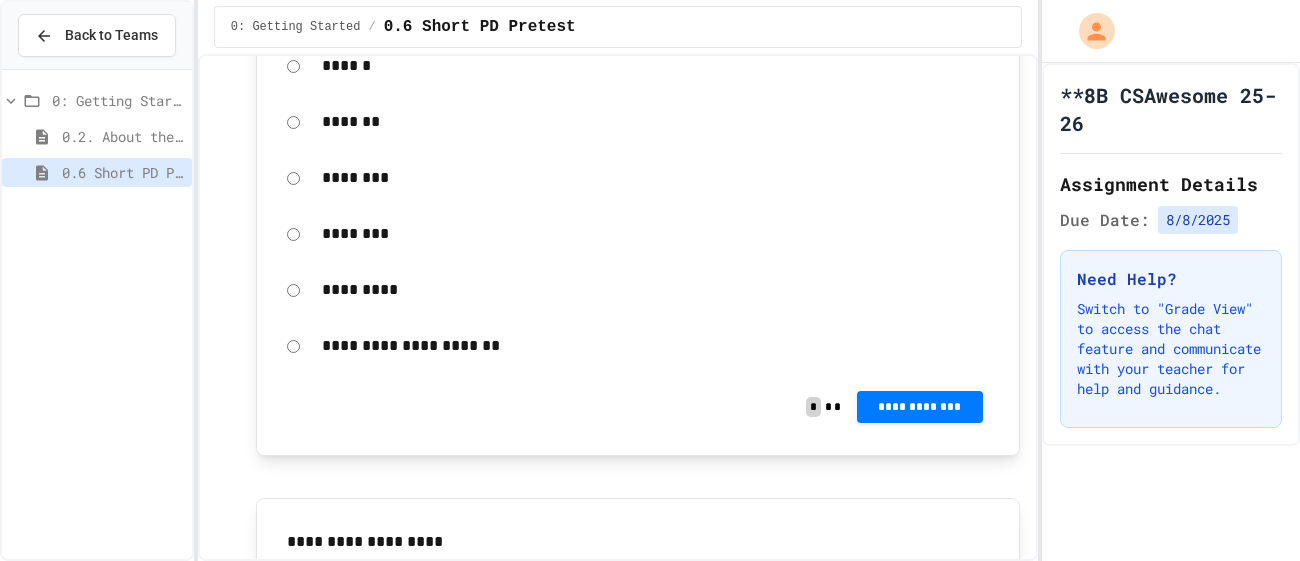 scroll, scrollTop: 1328, scrollLeft: 0, axis: vertical 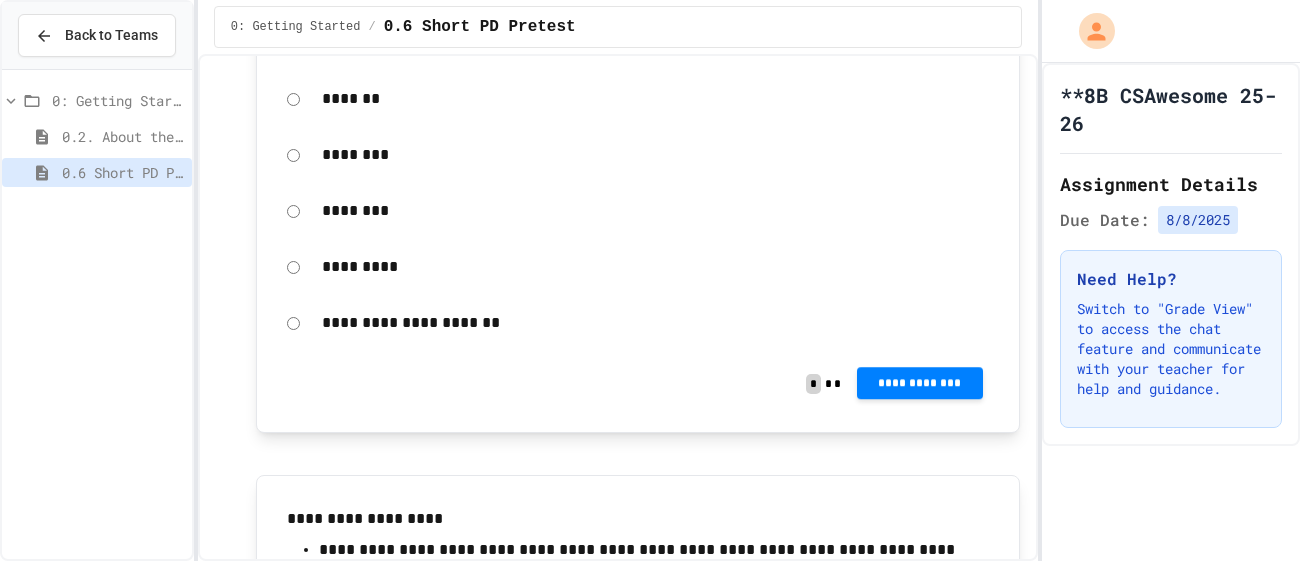 click on "**********" at bounding box center (920, 384) 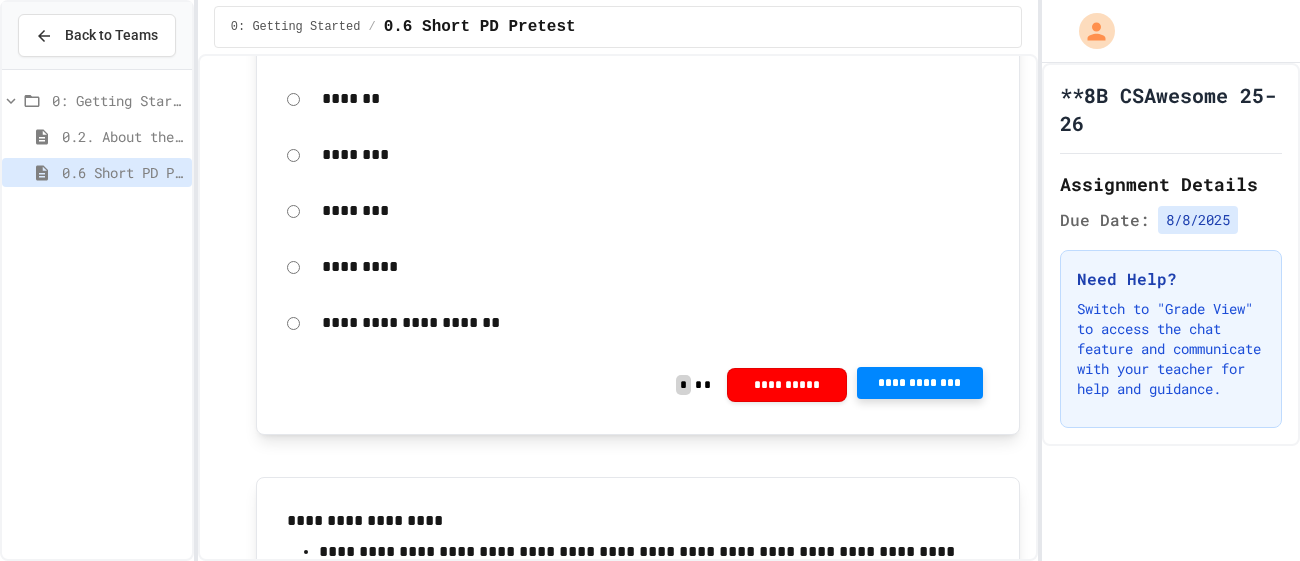 click 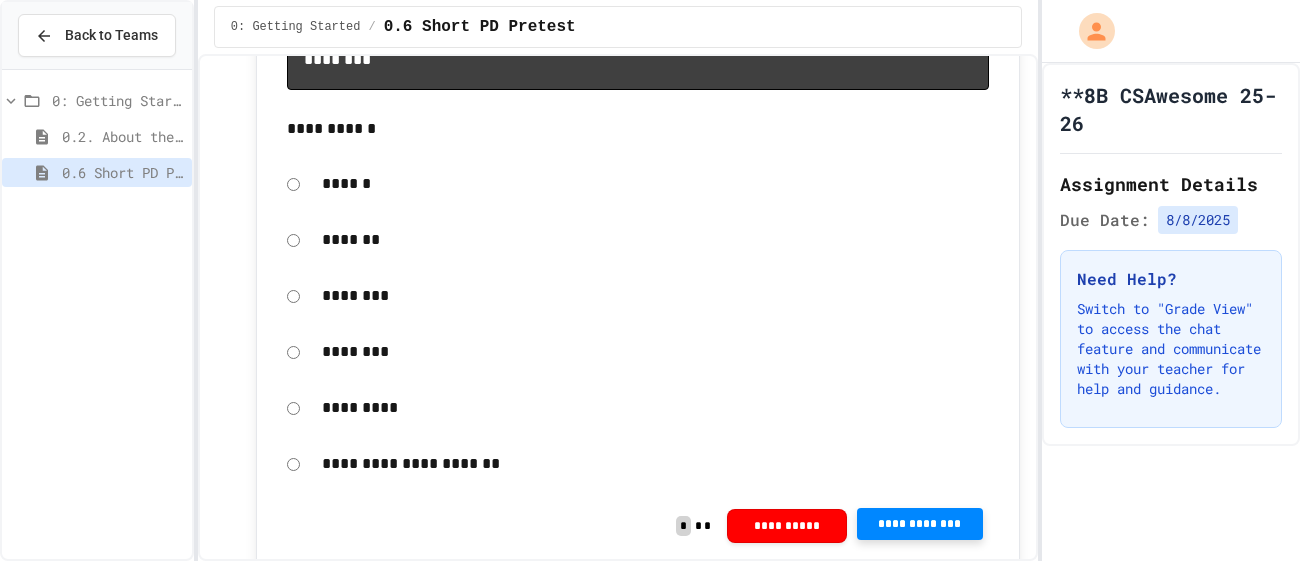 scroll, scrollTop: 1192, scrollLeft: 0, axis: vertical 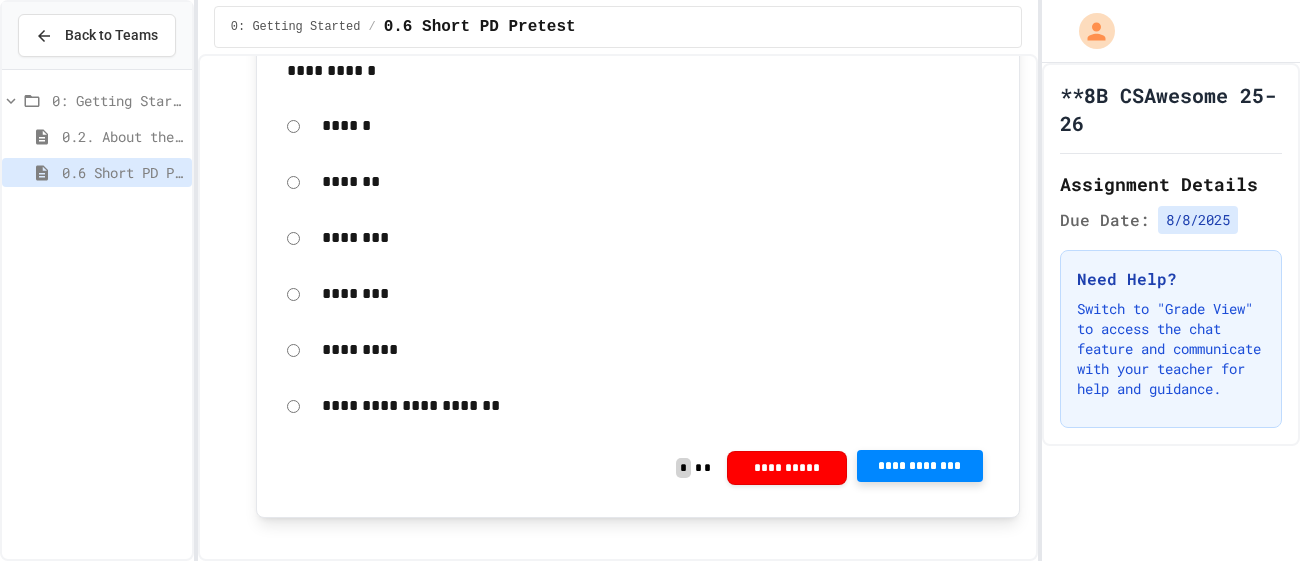 click on "**********" at bounding box center (920, 466) 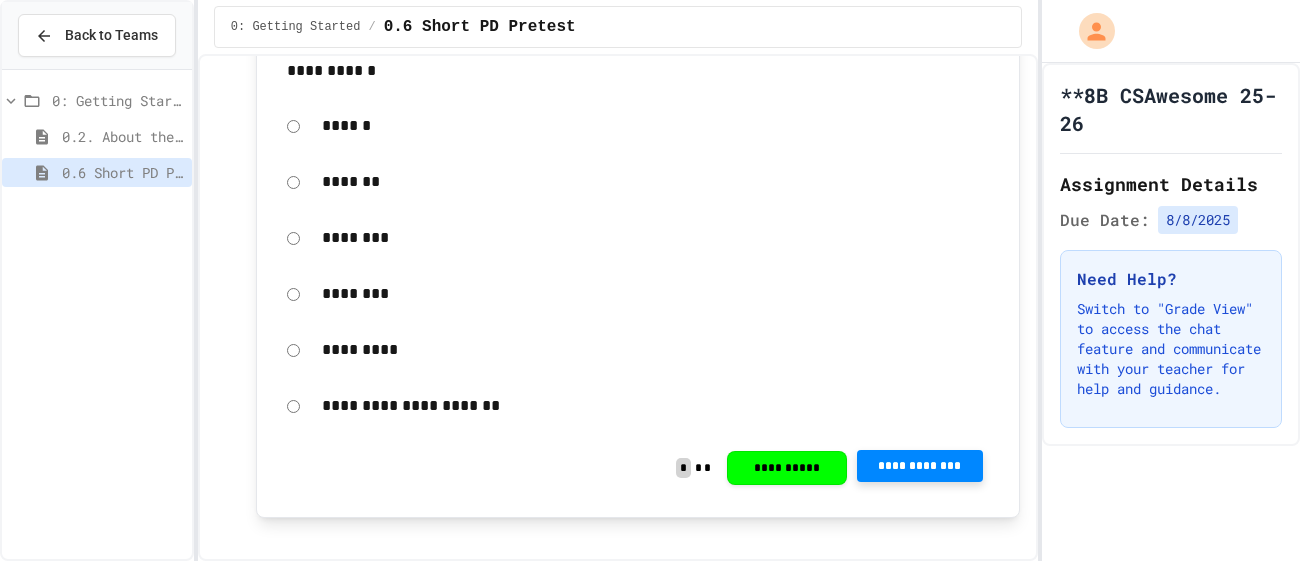 click 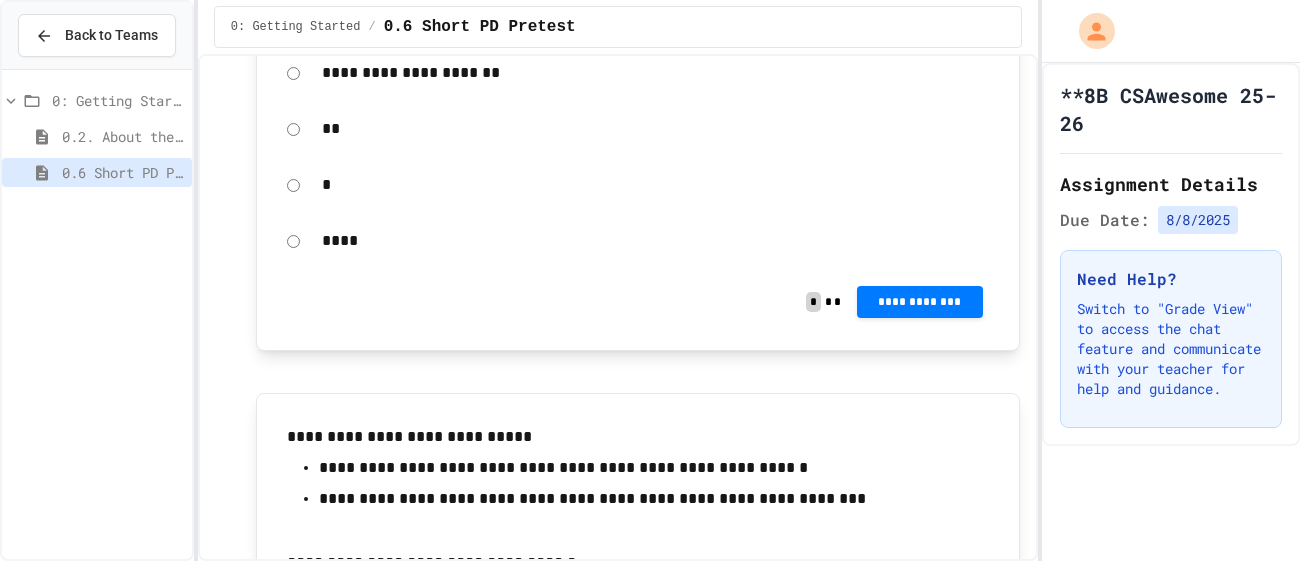 scroll, scrollTop: 2331, scrollLeft: 0, axis: vertical 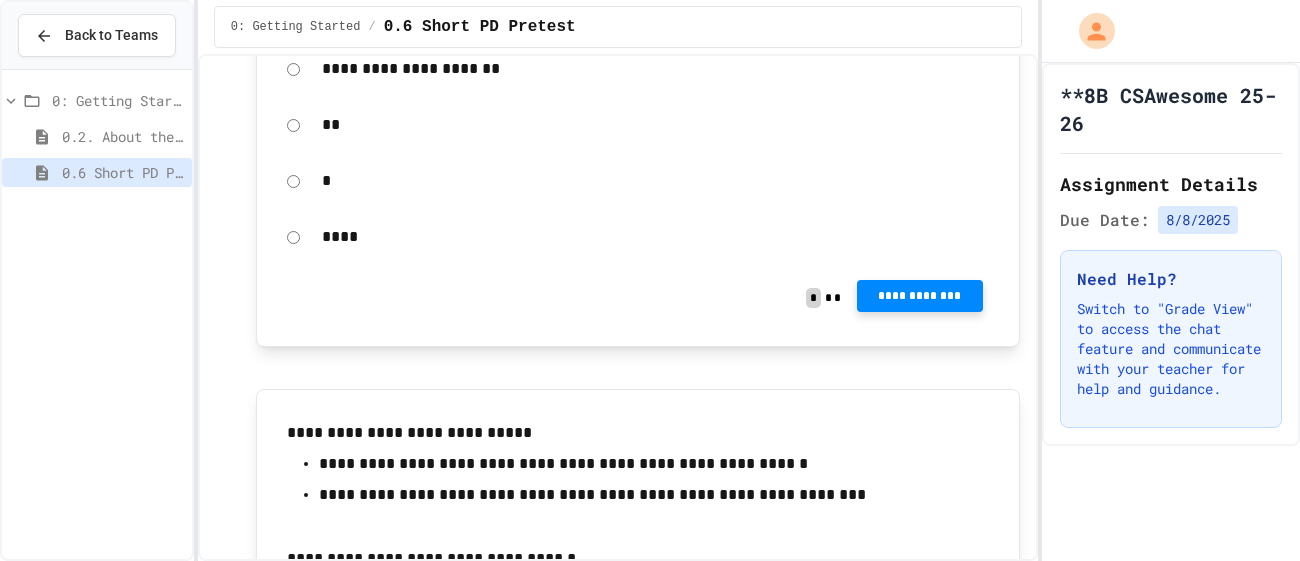 click on "**********" at bounding box center (920, 296) 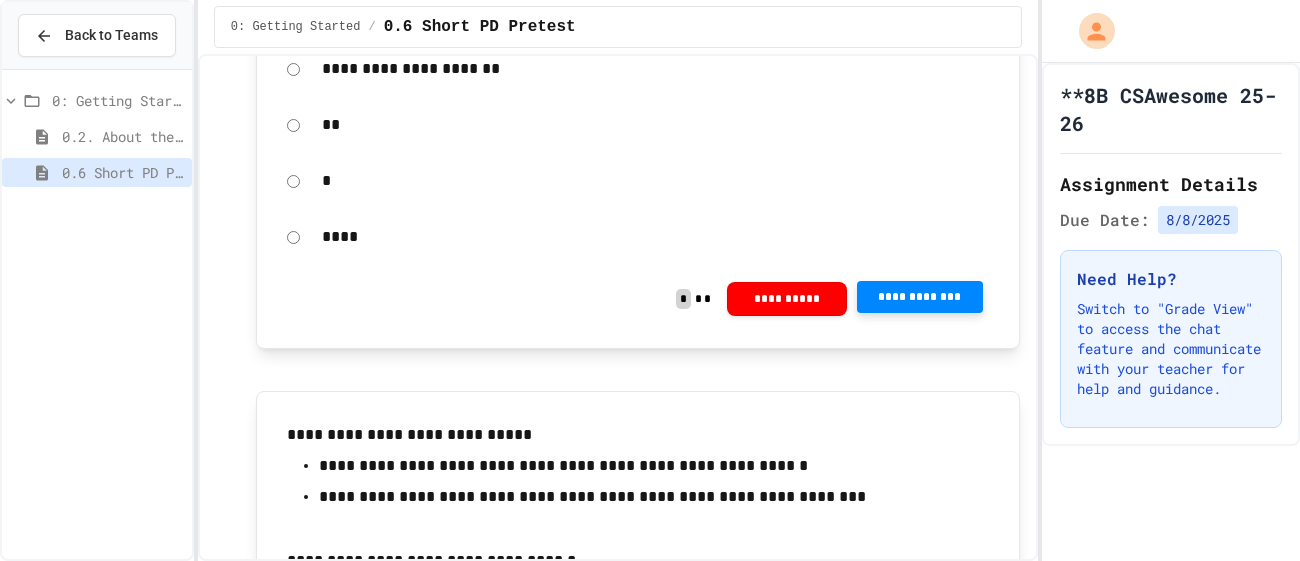 click 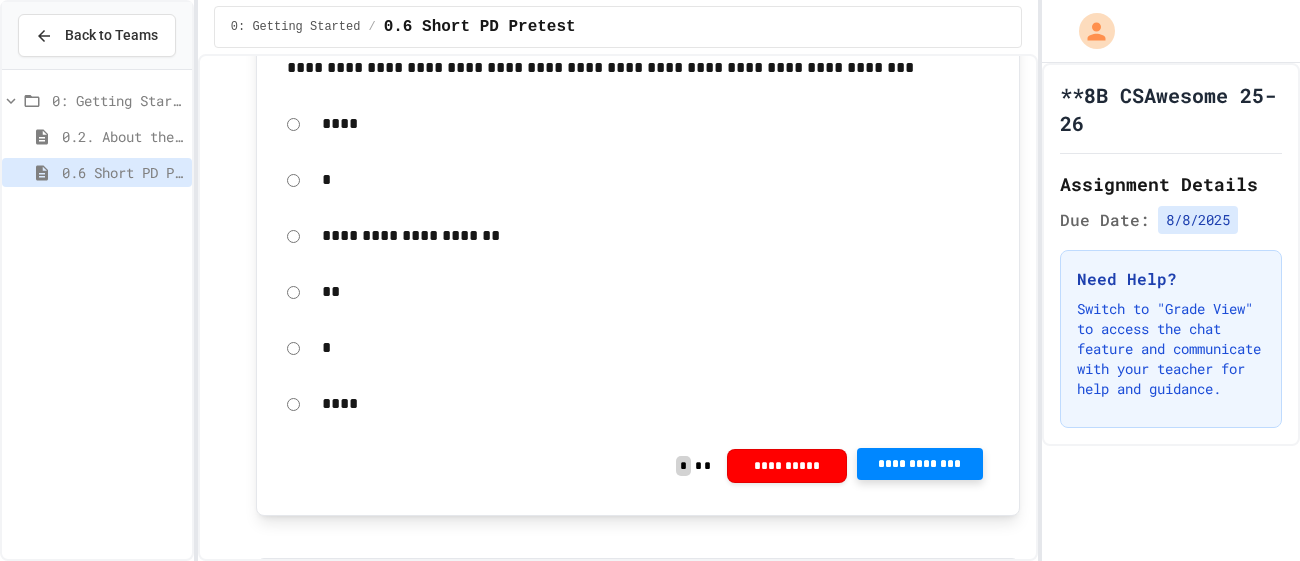 scroll, scrollTop: 2168, scrollLeft: 0, axis: vertical 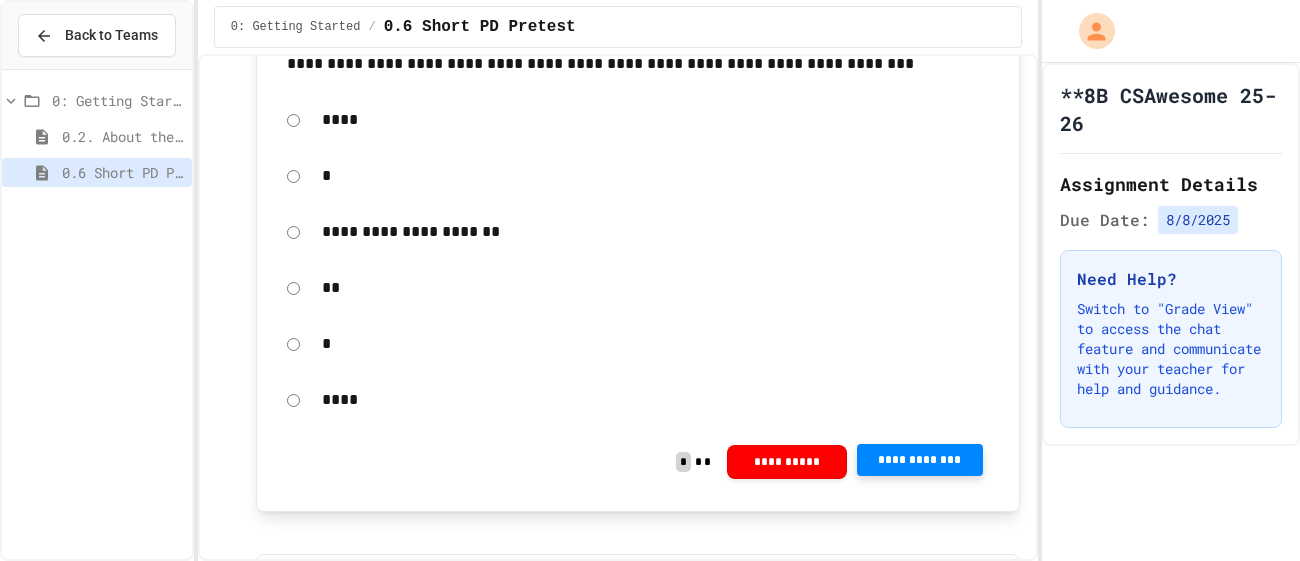 click on "**********" at bounding box center [920, 460] 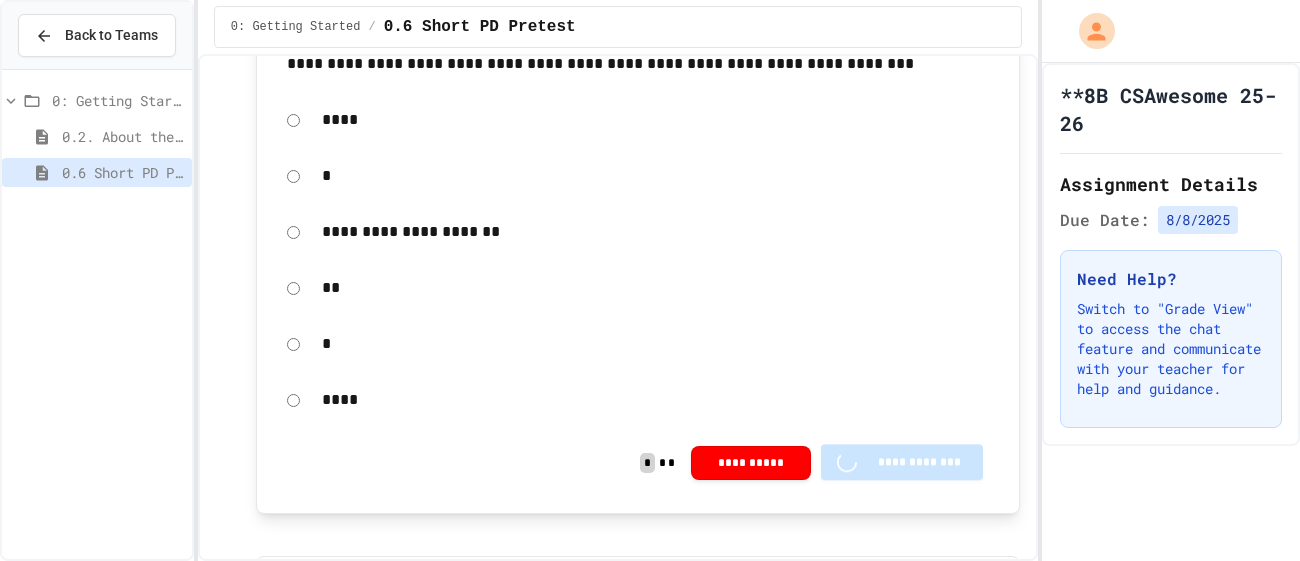 scroll, scrollTop: 2289, scrollLeft: 0, axis: vertical 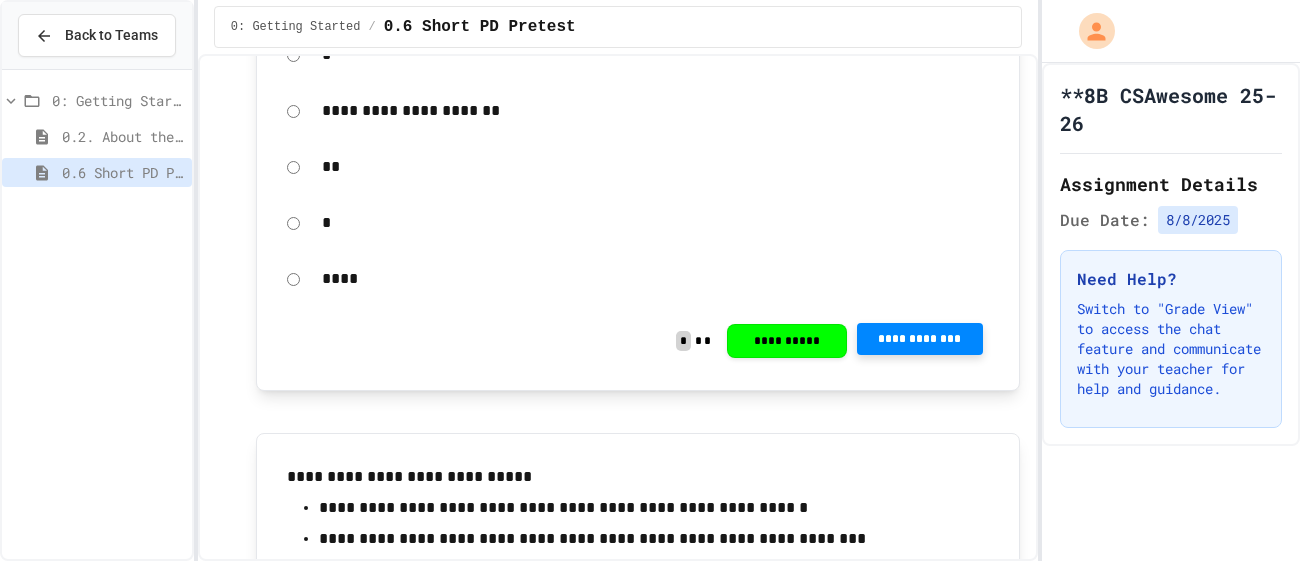 click 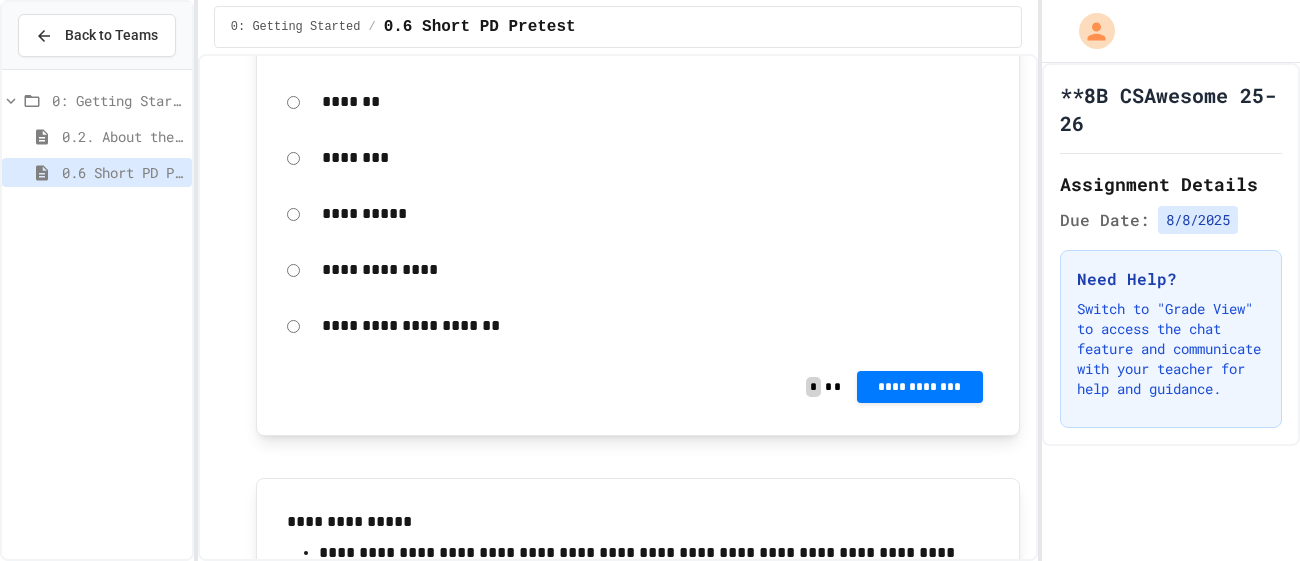 scroll, scrollTop: 3425, scrollLeft: 0, axis: vertical 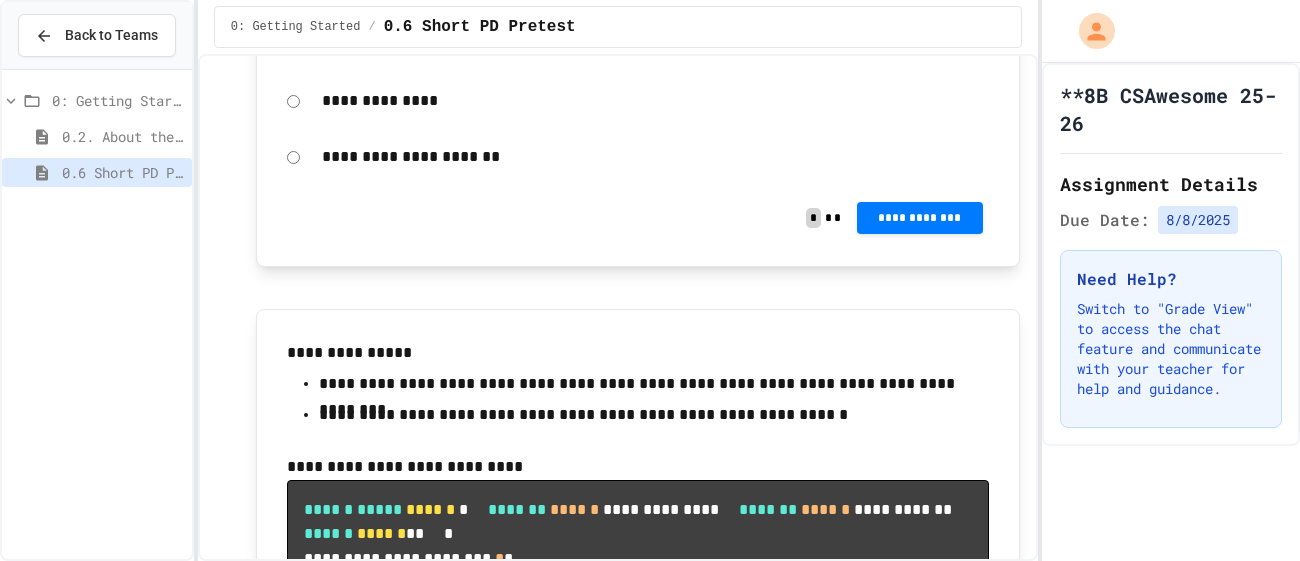 click on "**********" at bounding box center [920, 218] 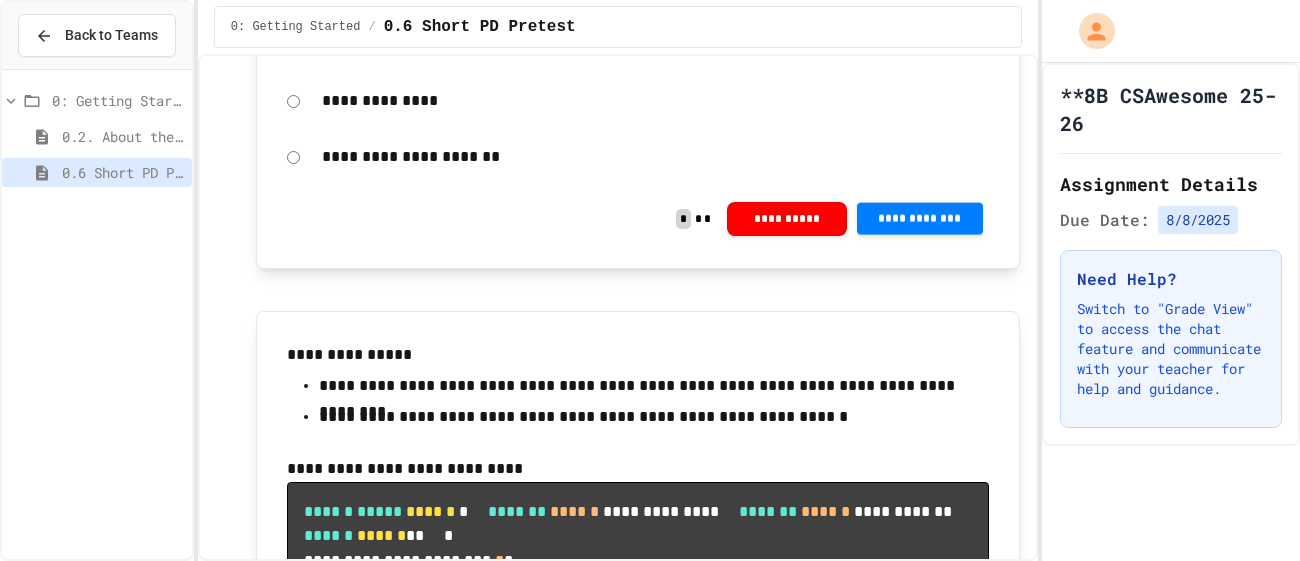 click 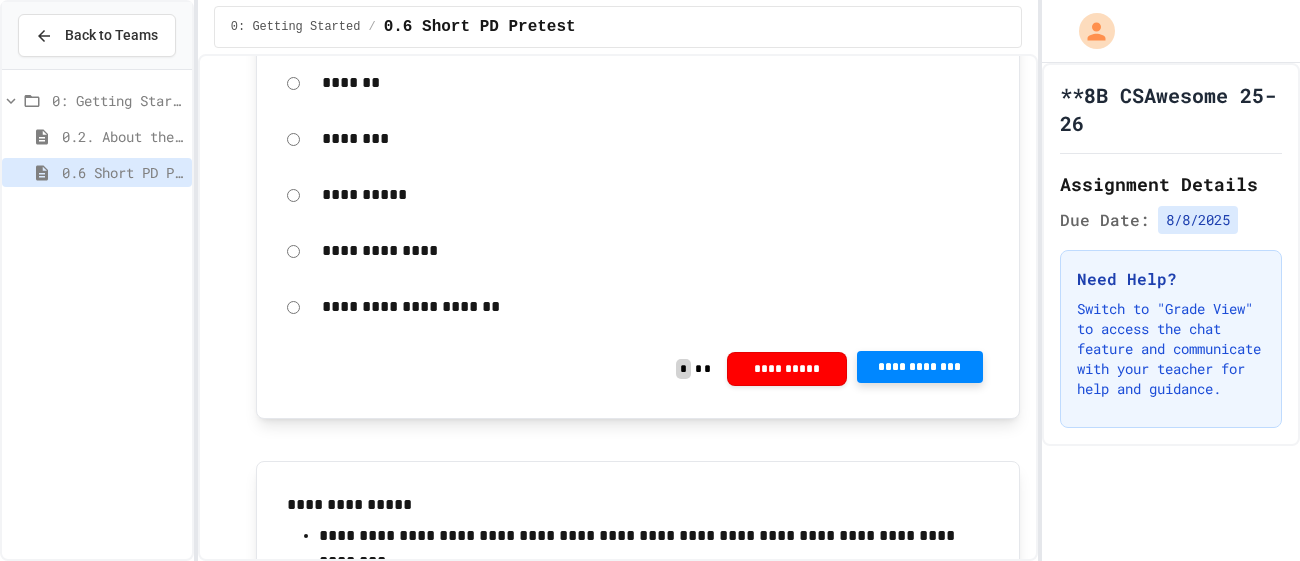 scroll, scrollTop: 3445, scrollLeft: 0, axis: vertical 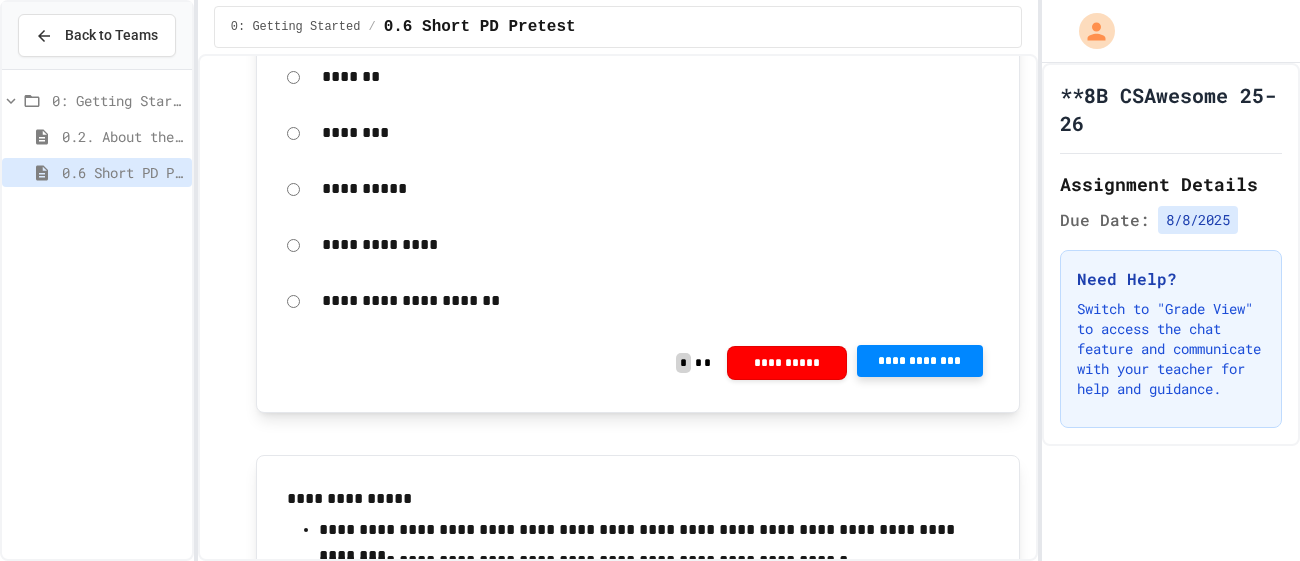 click on "*******" at bounding box center [638, 77] 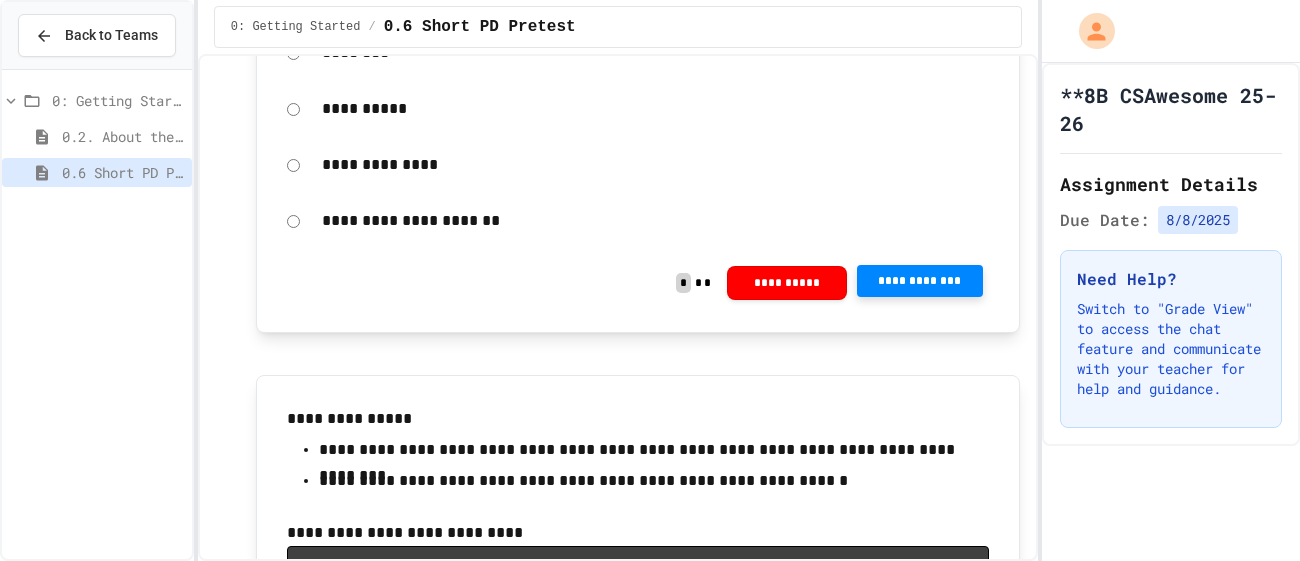 scroll, scrollTop: 3525, scrollLeft: 0, axis: vertical 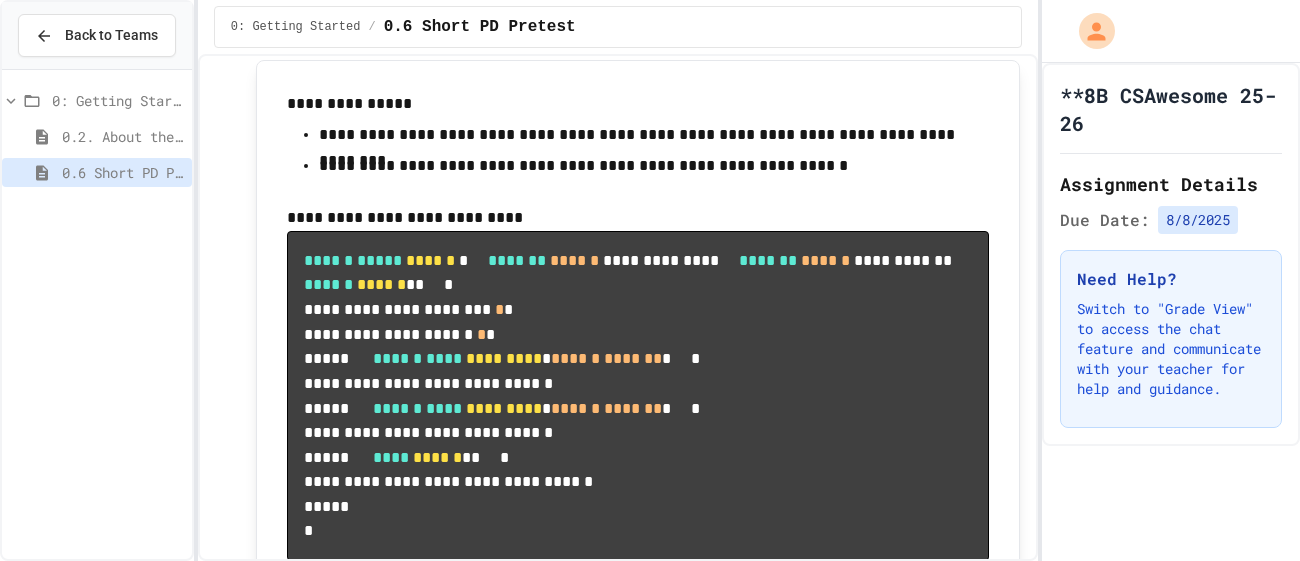 click on "**********" at bounding box center (920, -34) 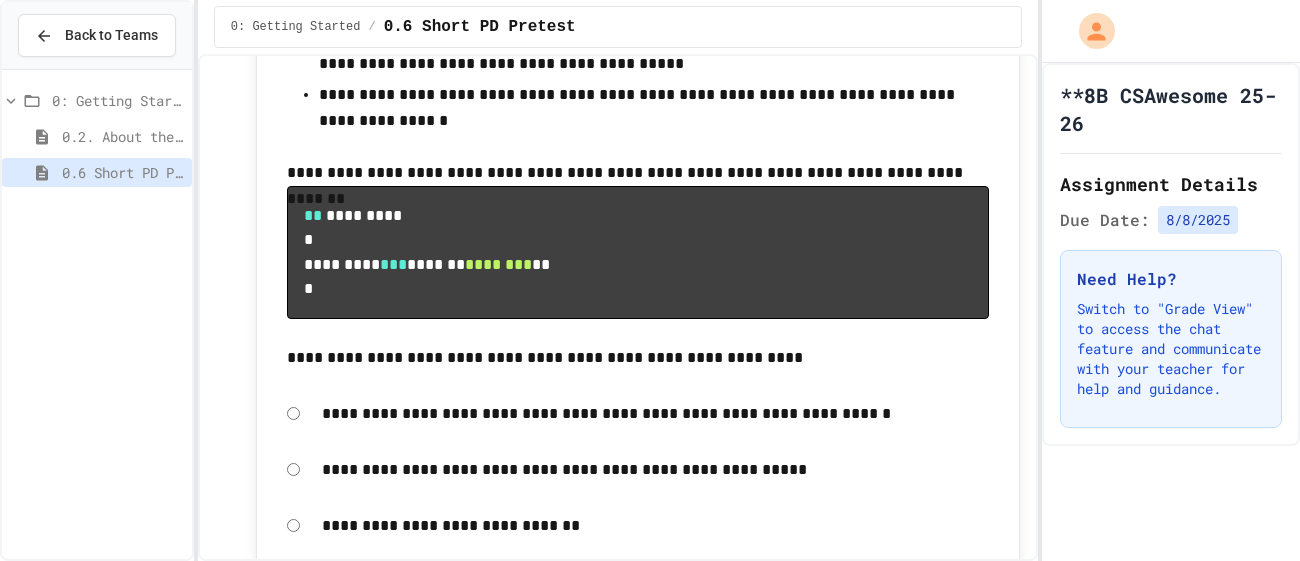 scroll, scrollTop: 5080, scrollLeft: 0, axis: vertical 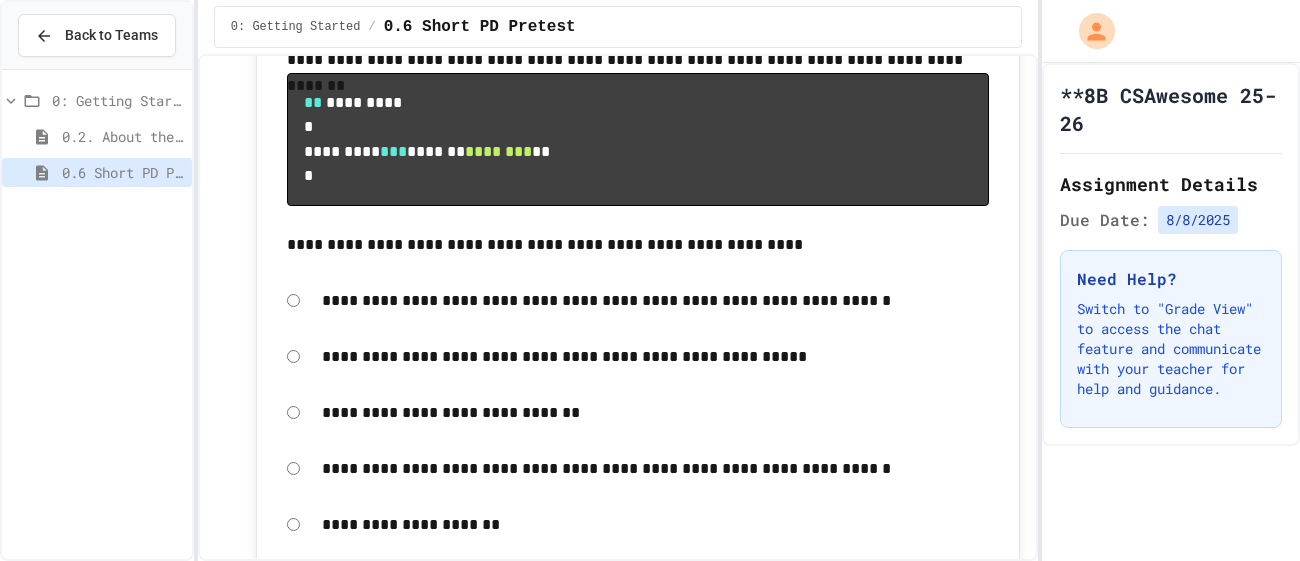 click on "**********" at bounding box center (920, -241) 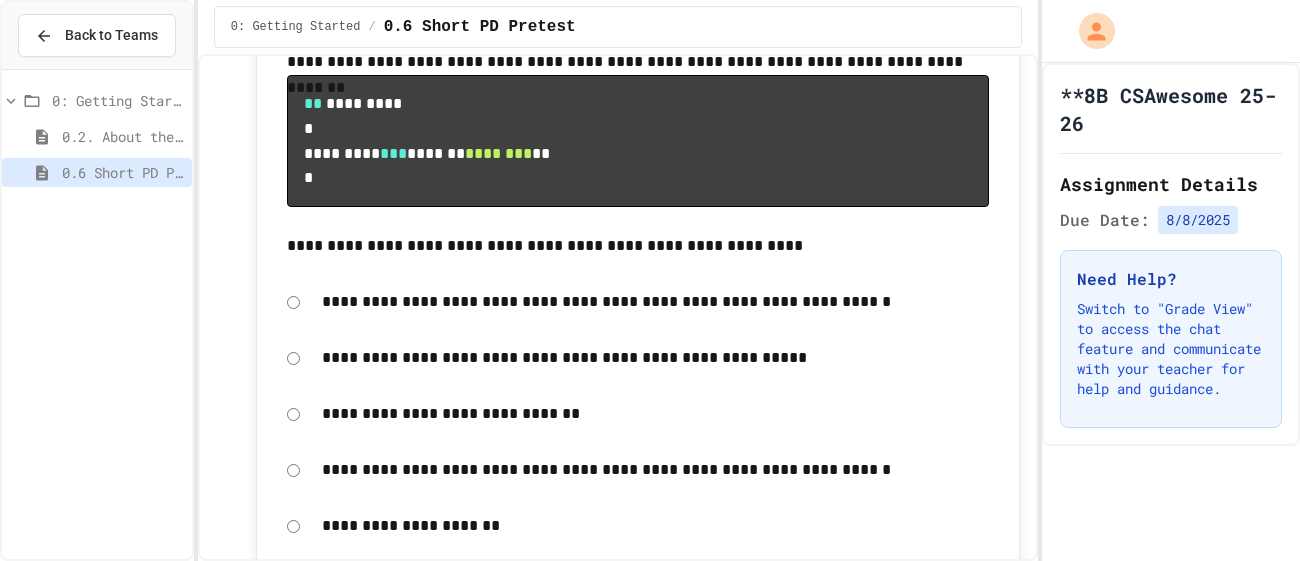 click 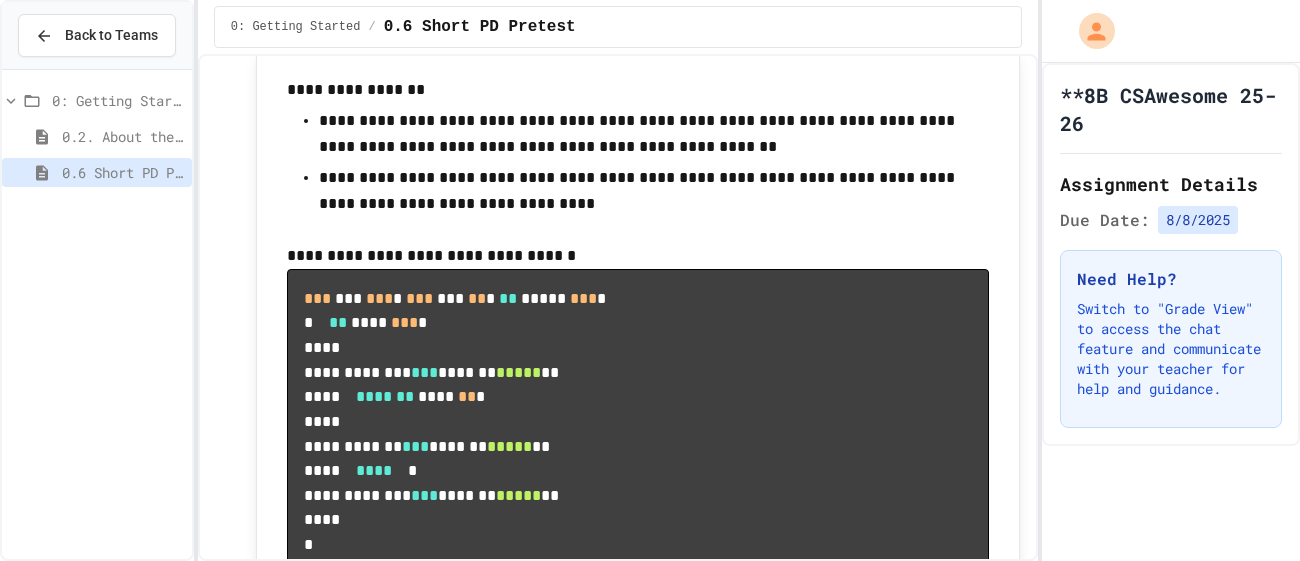 scroll, scrollTop: 5882, scrollLeft: 0, axis: vertical 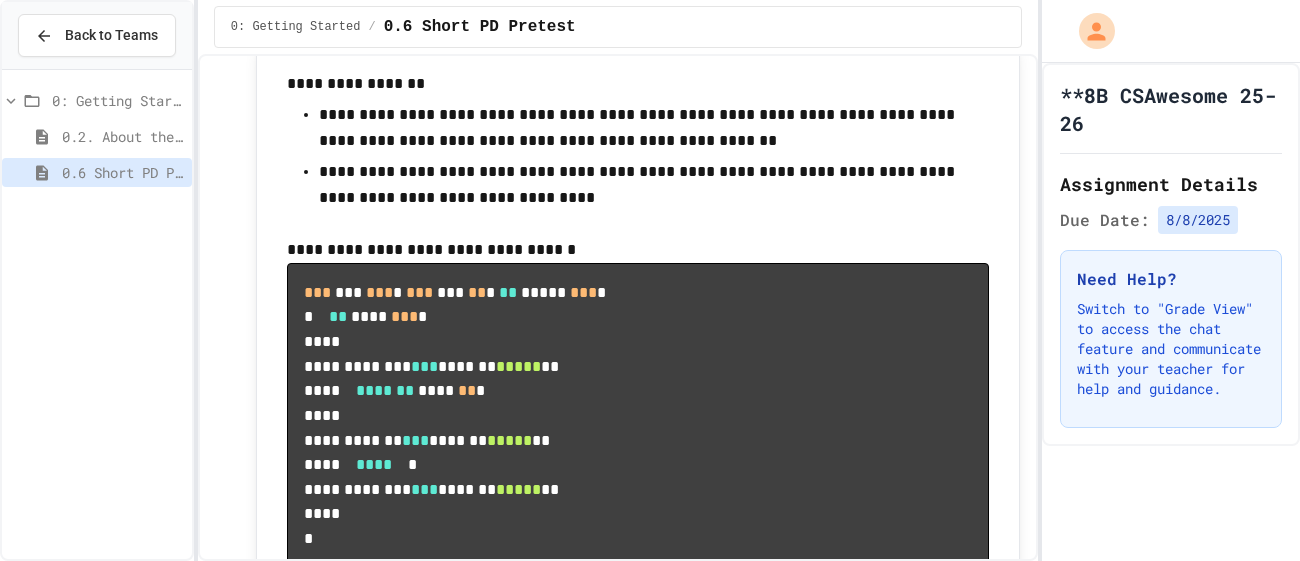 click on "**********" at bounding box center [655, -224] 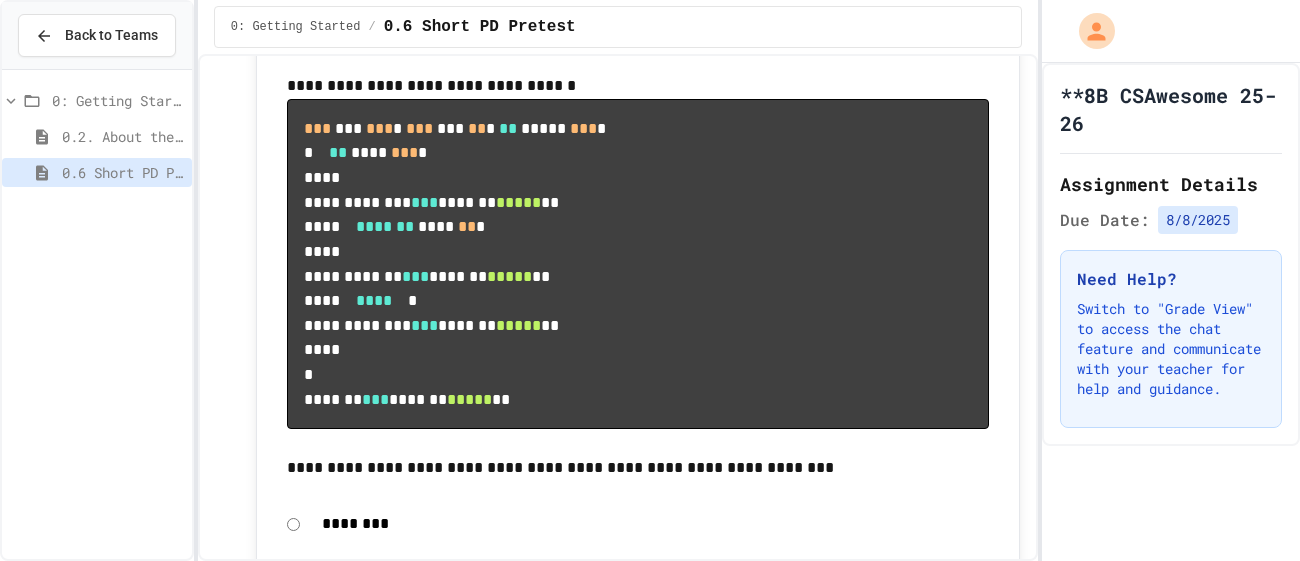 scroll, scrollTop: 6046, scrollLeft: 0, axis: vertical 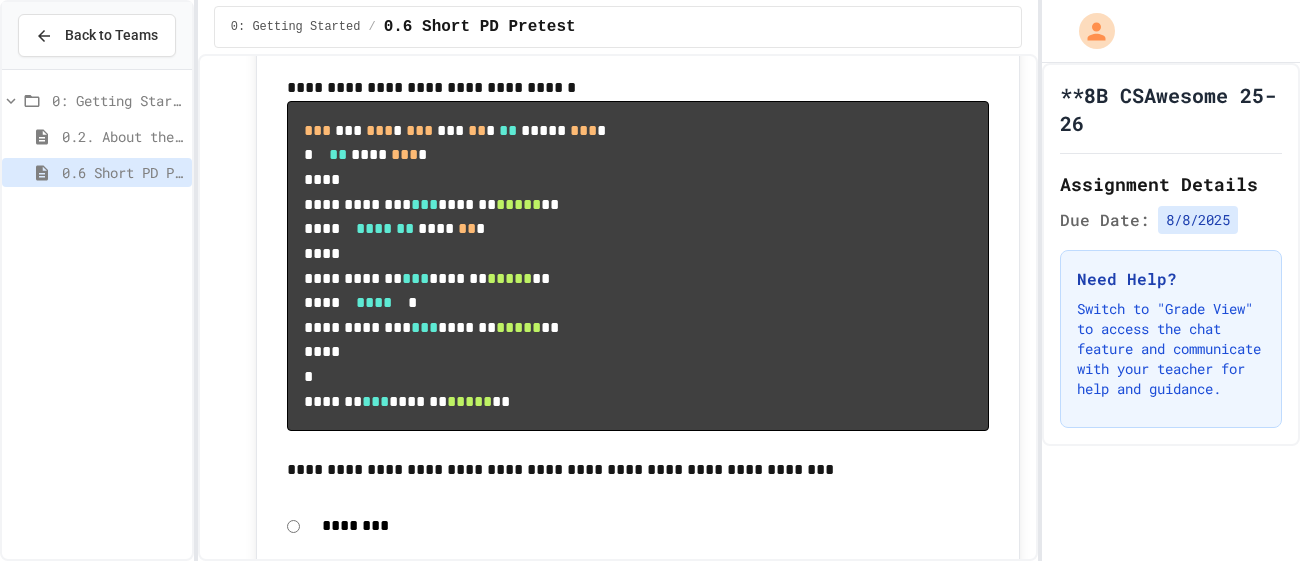 click 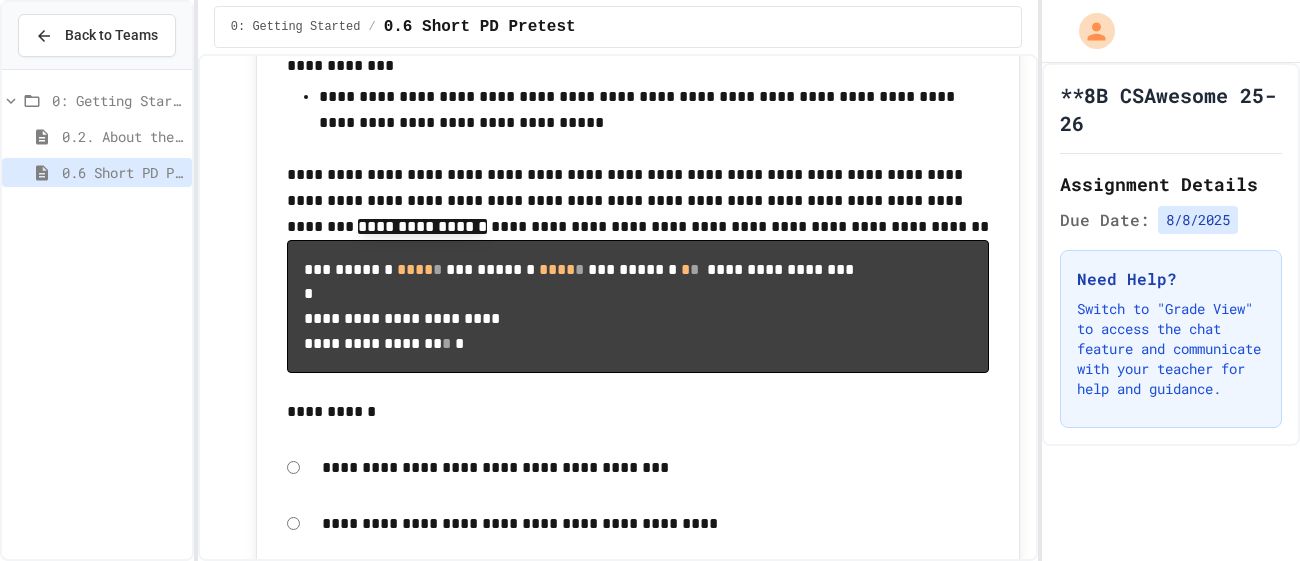 scroll, scrollTop: 6983, scrollLeft: 0, axis: vertical 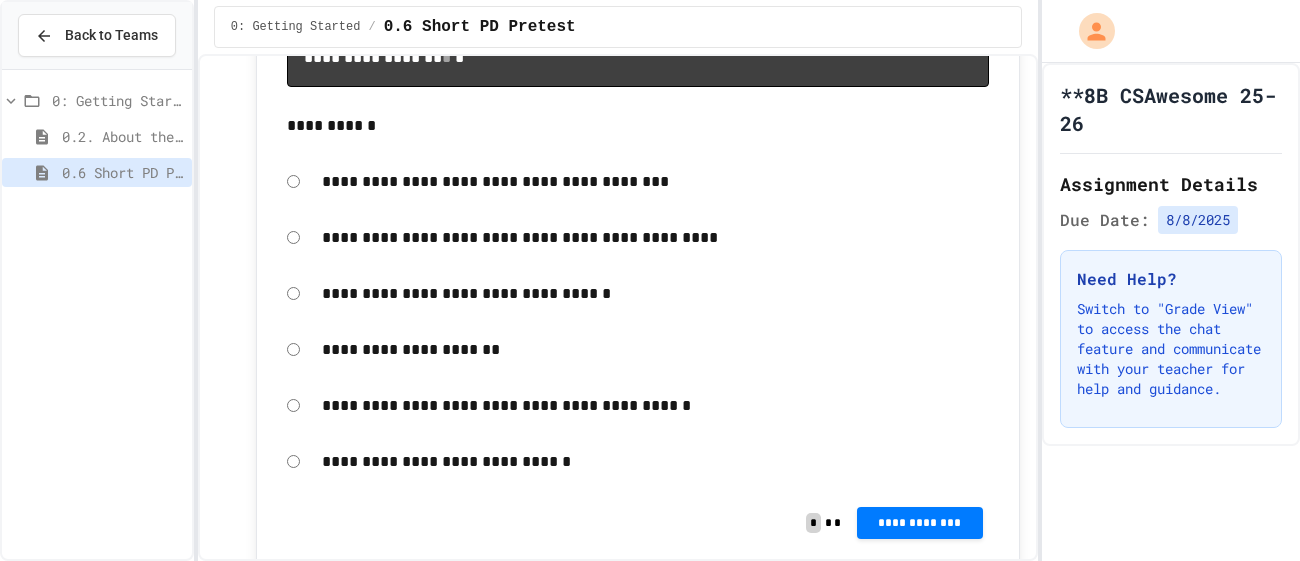 click on "**********" at bounding box center [920, -357] 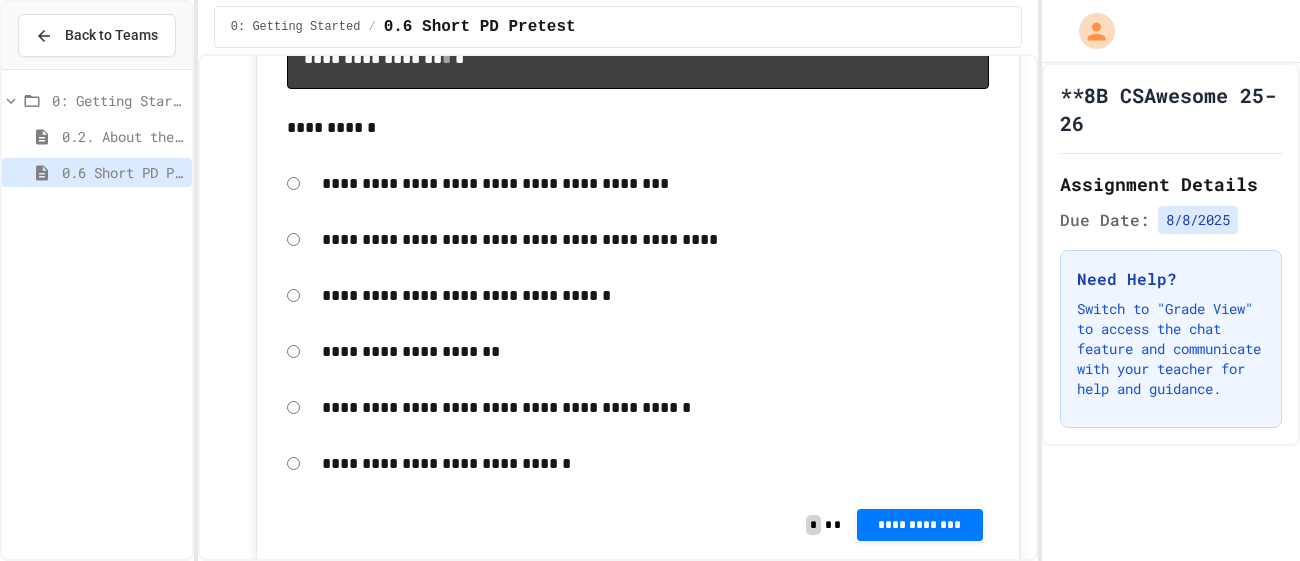 click 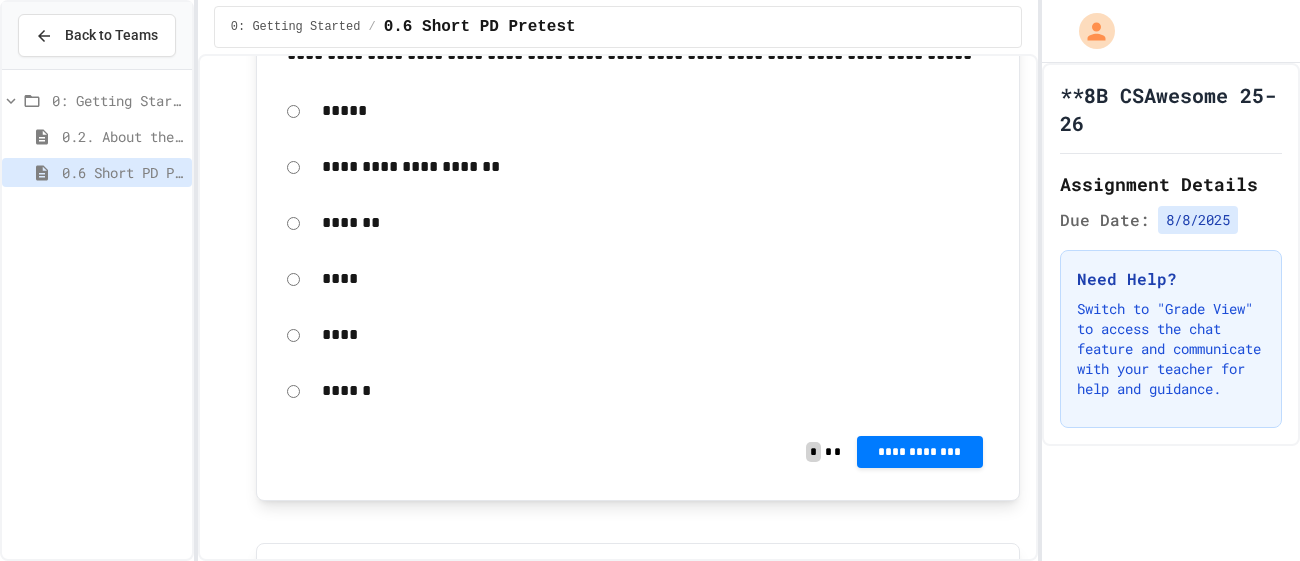 scroll, scrollTop: 8218, scrollLeft: 0, axis: vertical 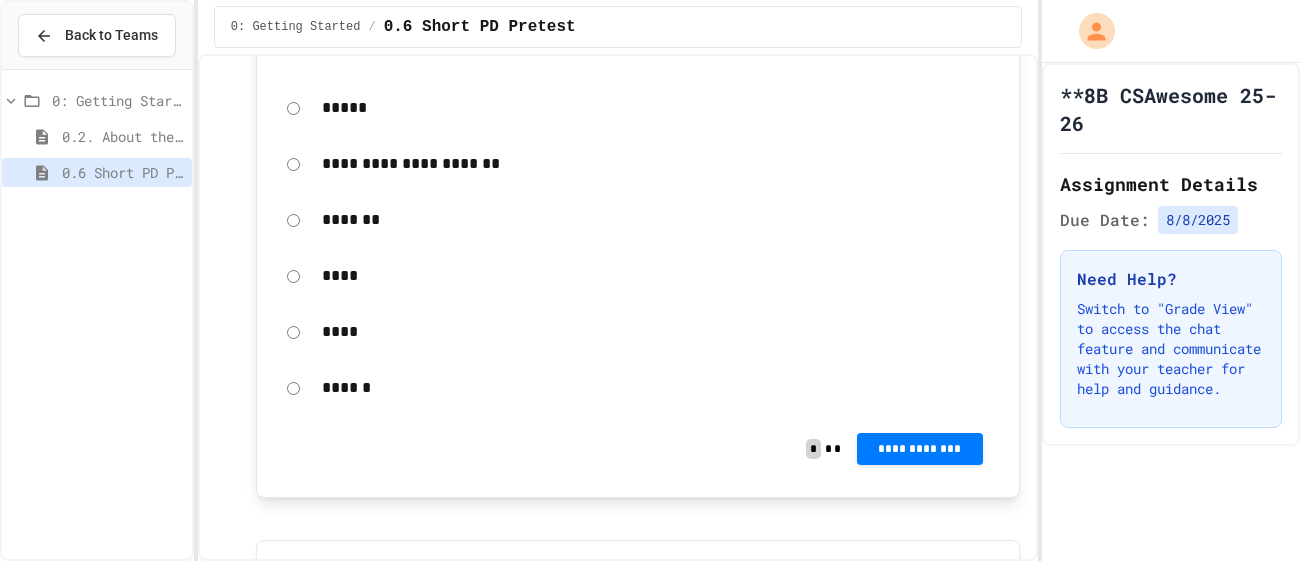 click on "**********" at bounding box center (655, -654) 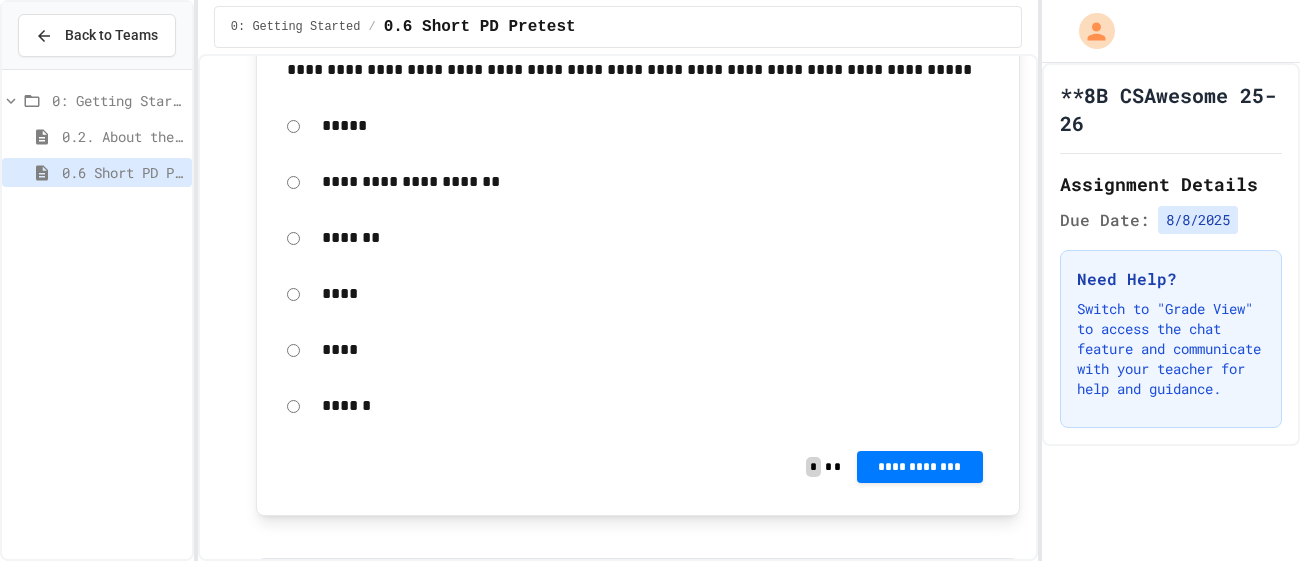 scroll, scrollTop: 8203, scrollLeft: 0, axis: vertical 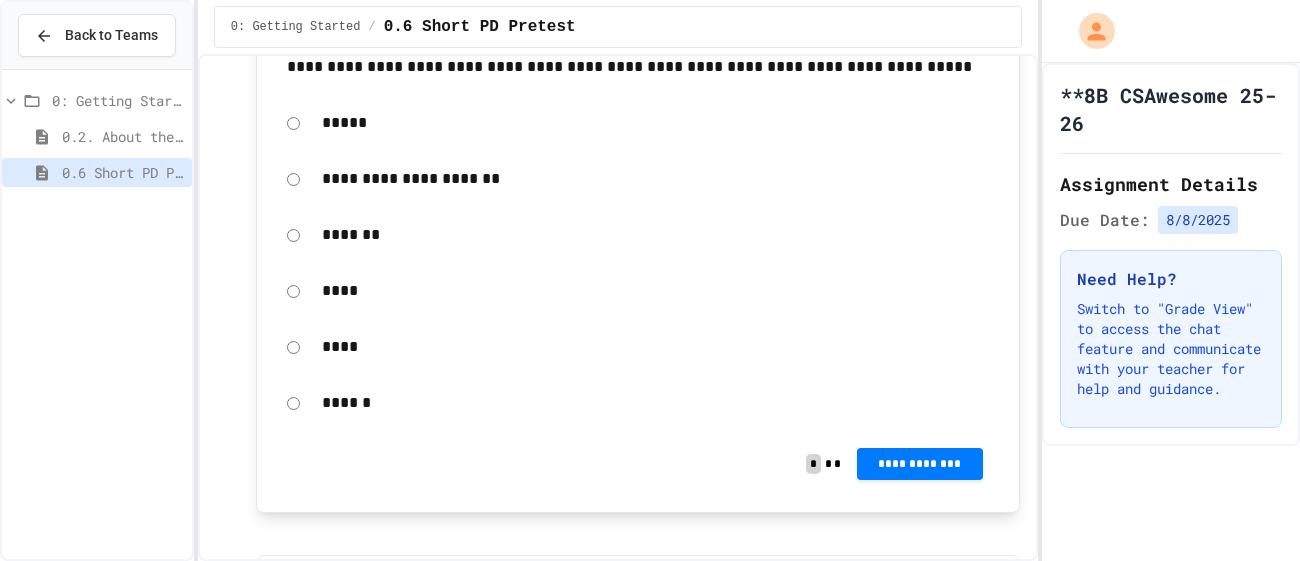 click on "**********" at bounding box center [920, -412] 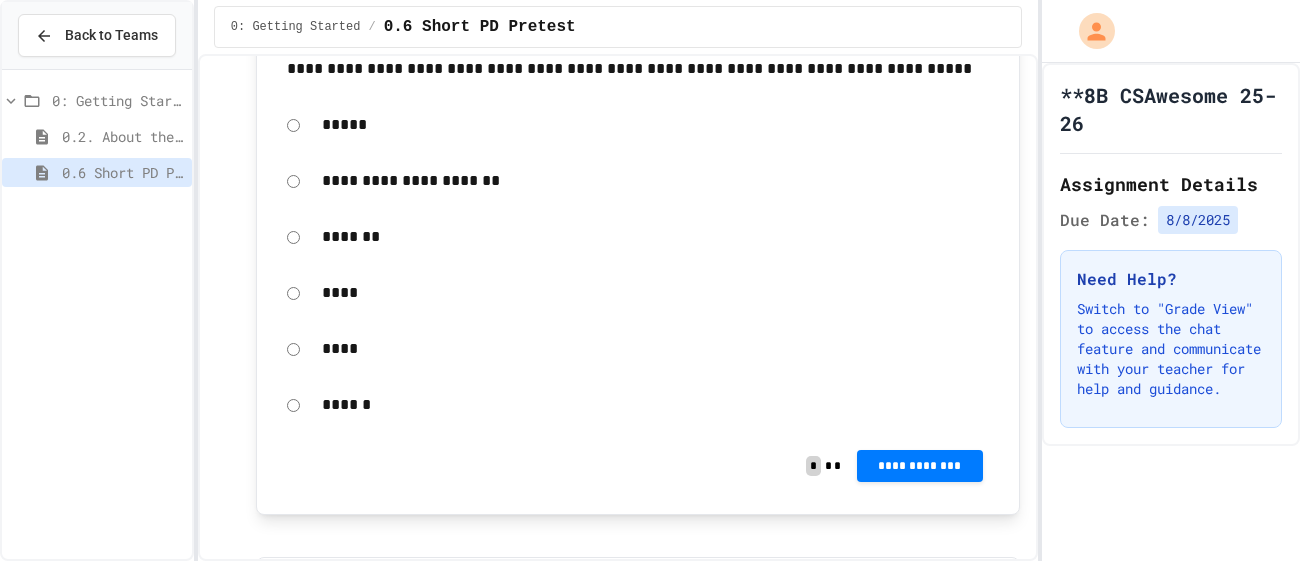 click 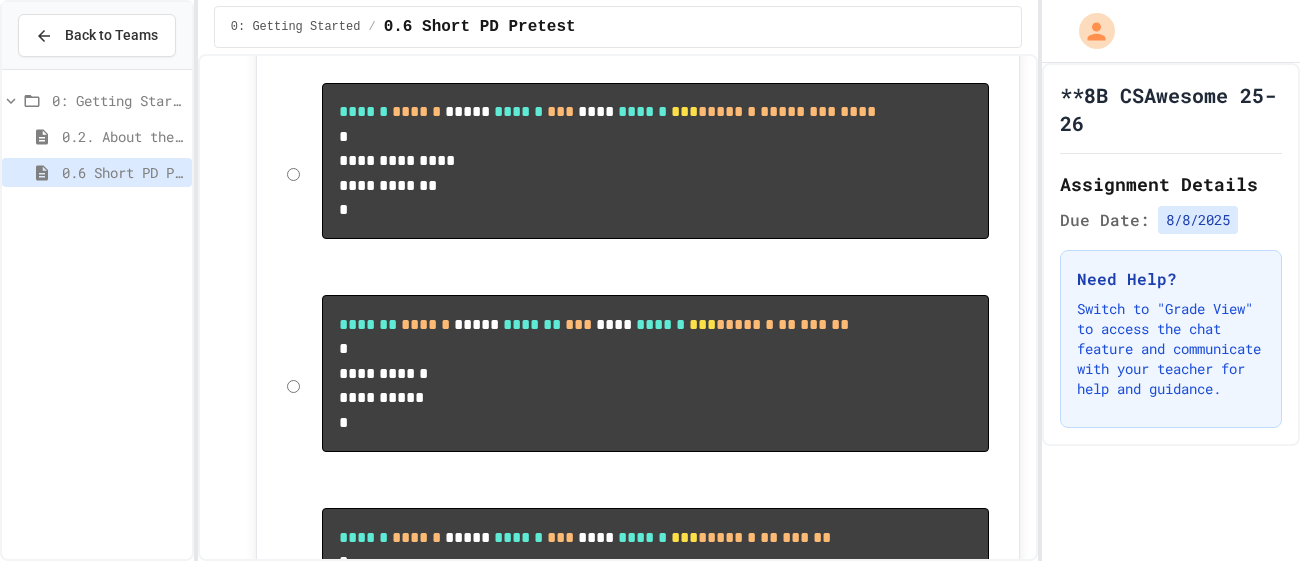 scroll, scrollTop: 9122, scrollLeft: 0, axis: vertical 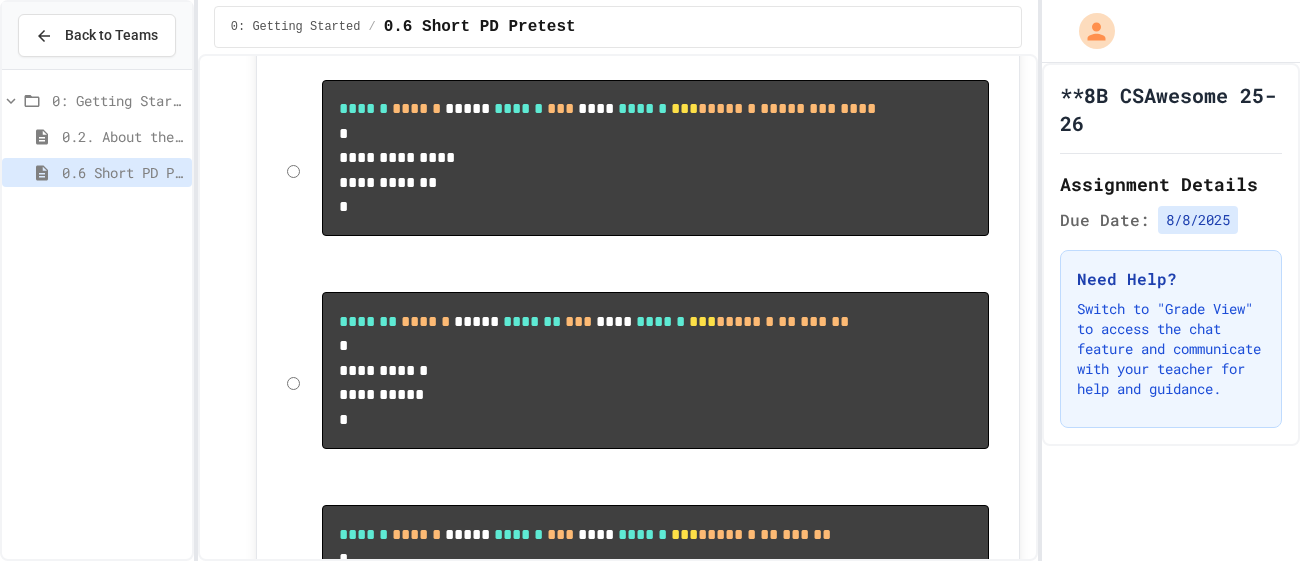 click on "****" at bounding box center (638, -626) 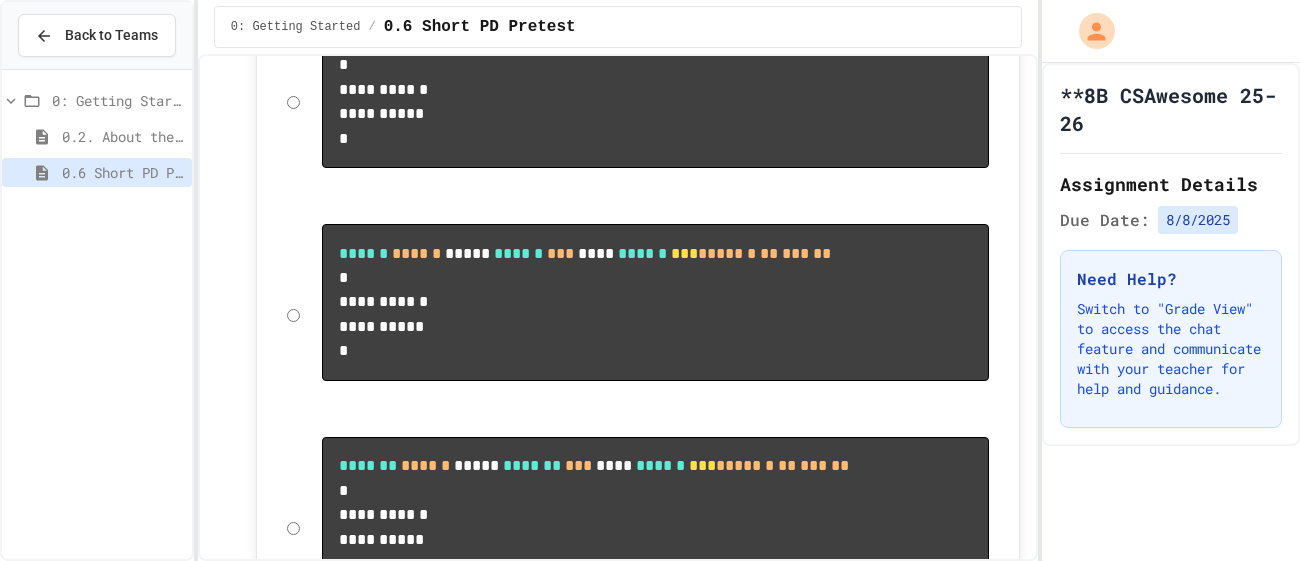 scroll, scrollTop: 9409, scrollLeft: 0, axis: vertical 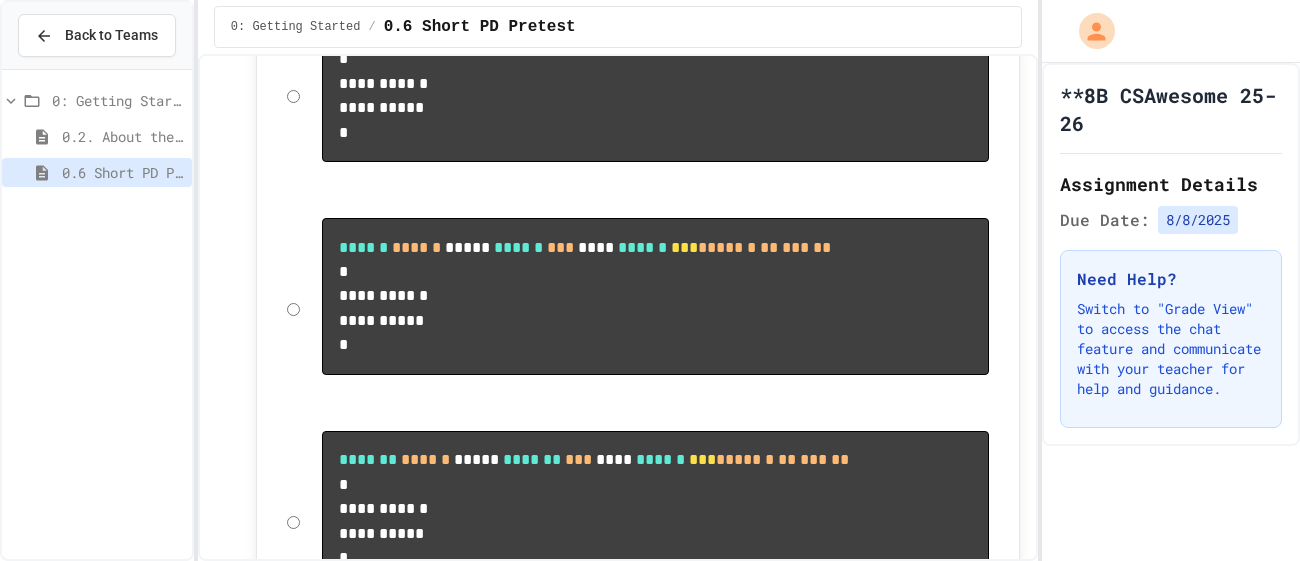 click on "**********" at bounding box center (920, -742) 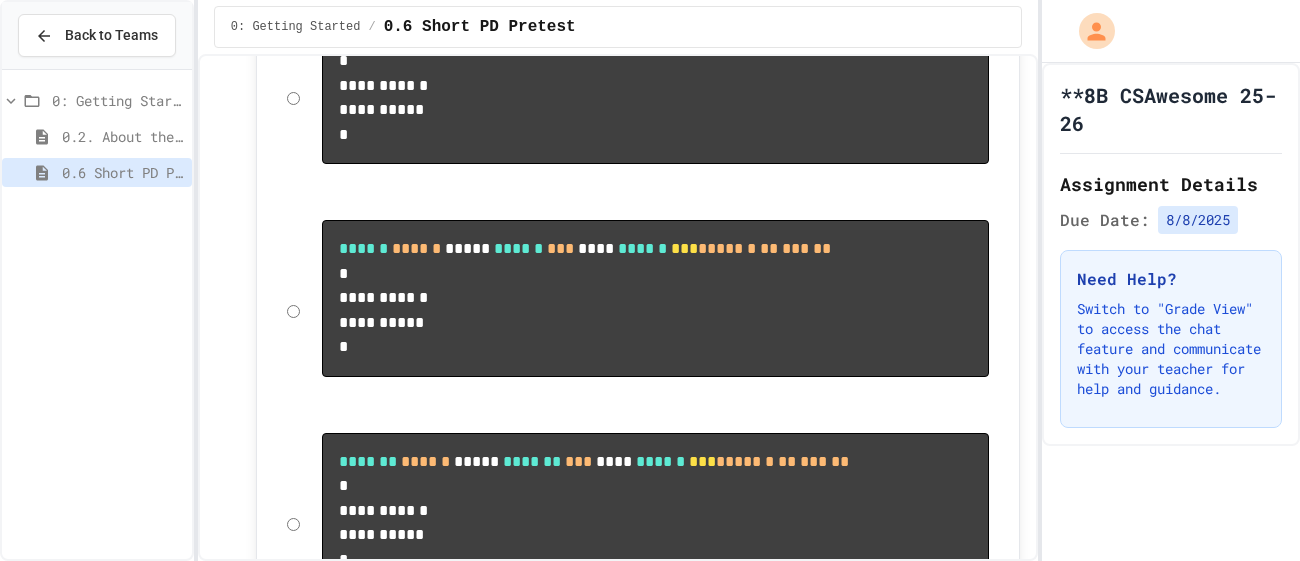 click 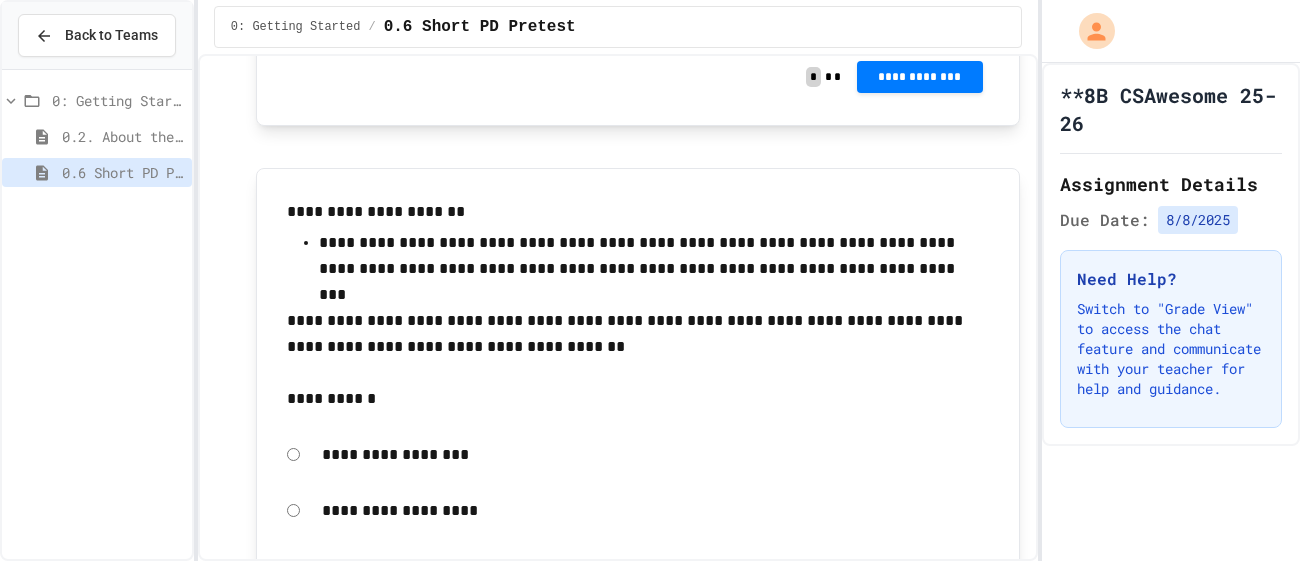scroll, scrollTop: 10270, scrollLeft: 0, axis: vertical 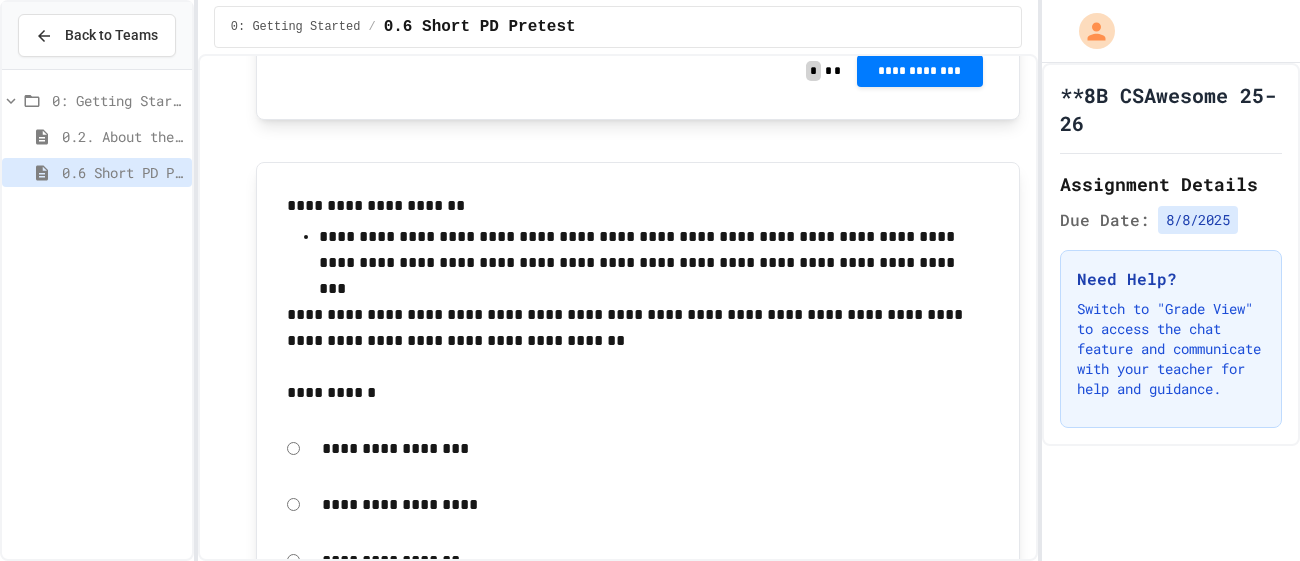 click on "**********" at bounding box center (655, -988) 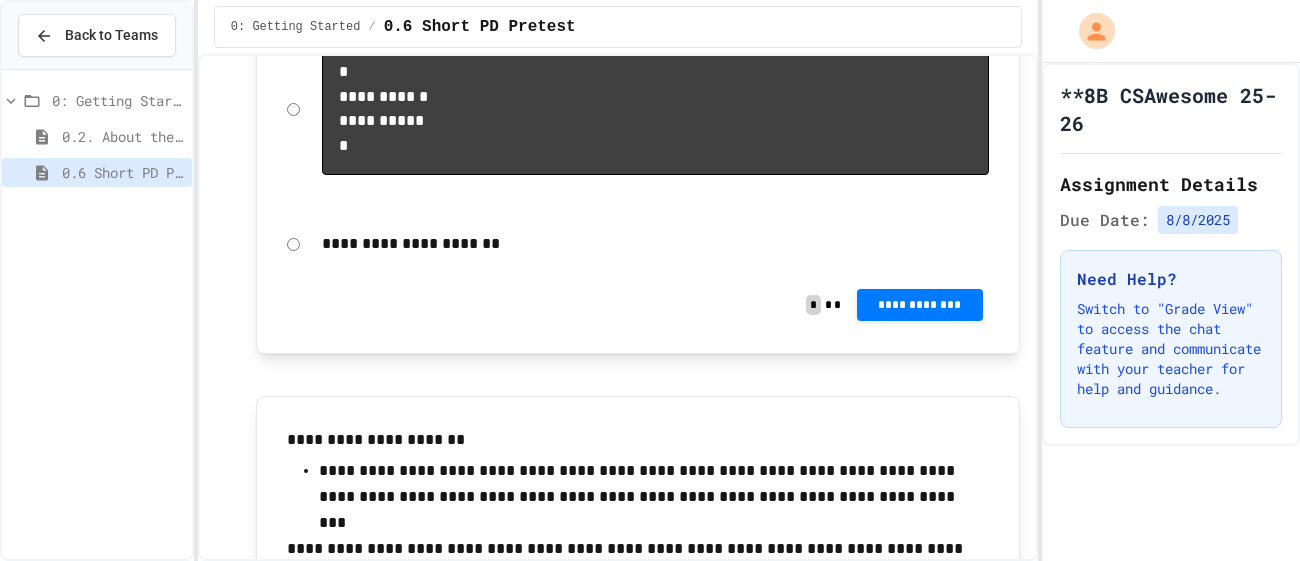 scroll, scrollTop: 10037, scrollLeft: 0, axis: vertical 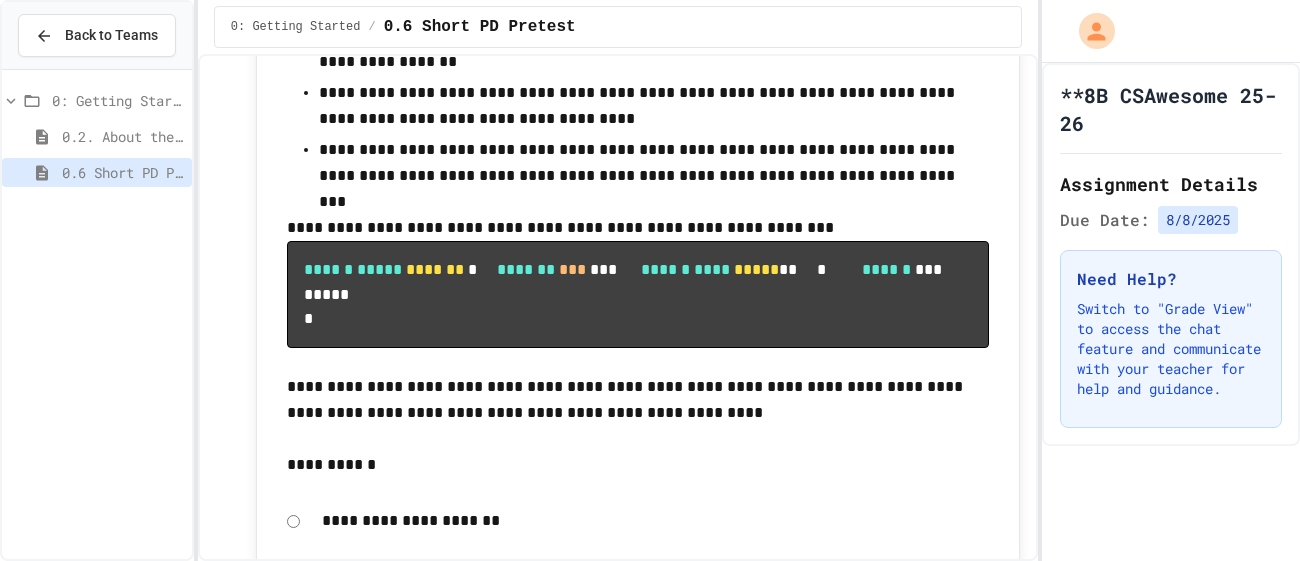 click on "**********" at bounding box center [920, -850] 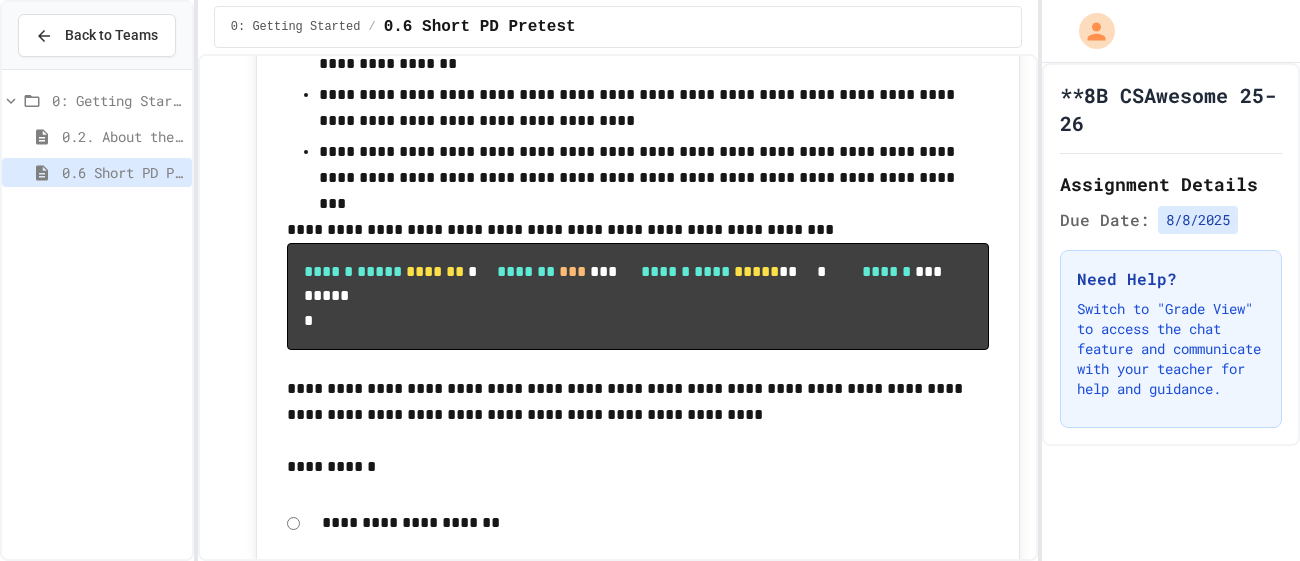 click 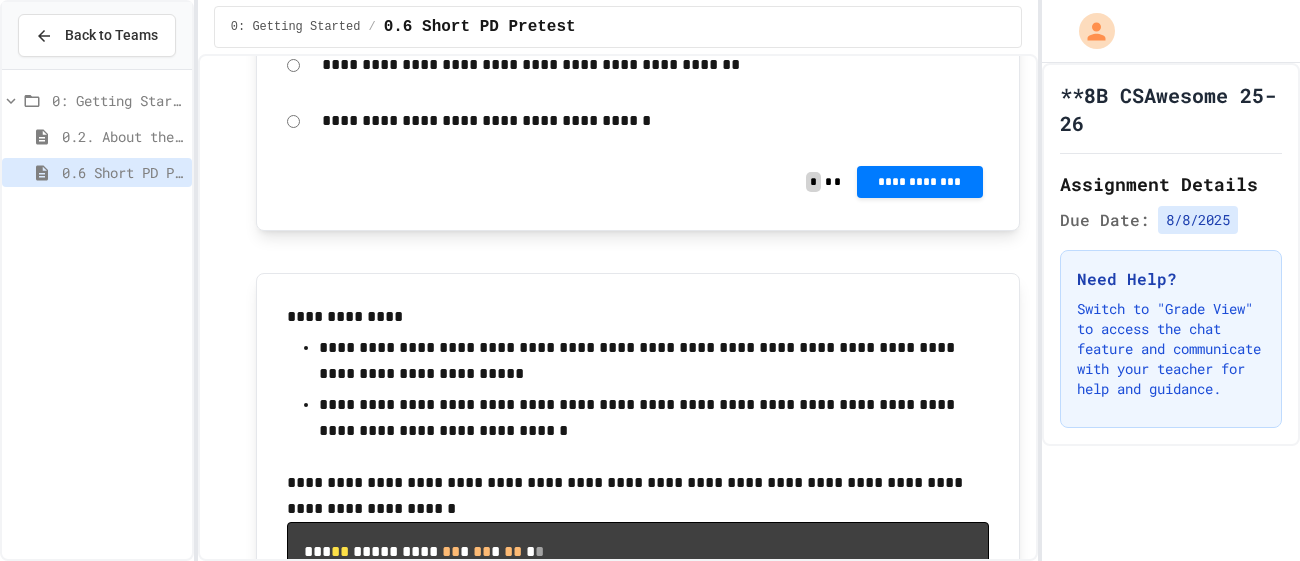 scroll, scrollTop: 11877, scrollLeft: 0, axis: vertical 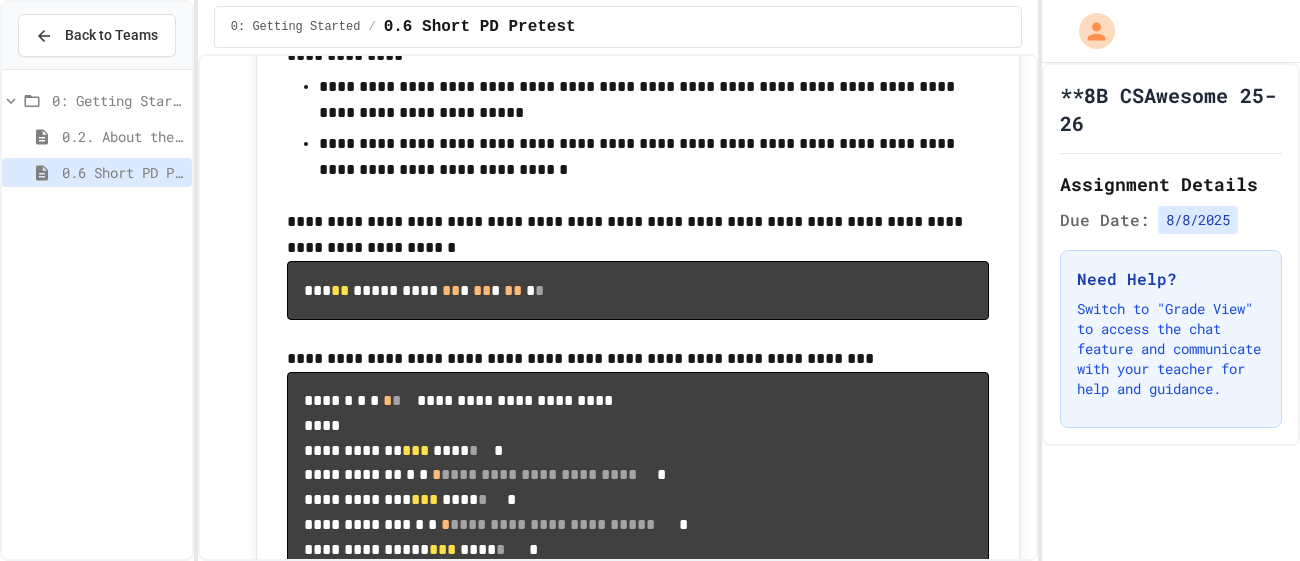 click on "**********" at bounding box center [920, -1073] 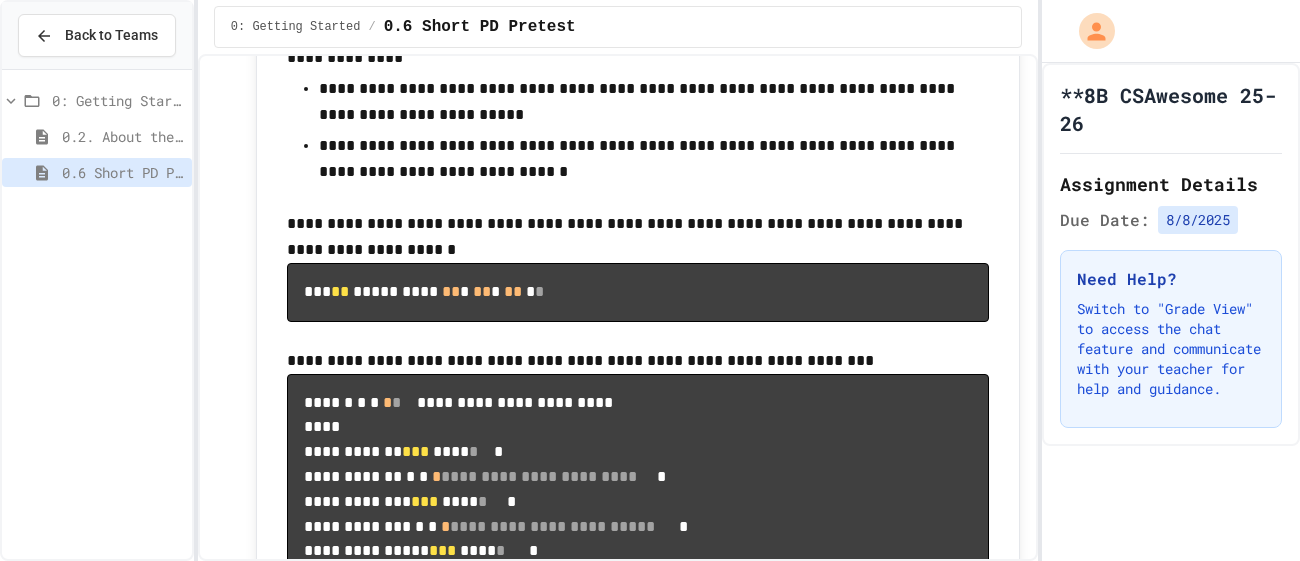 click 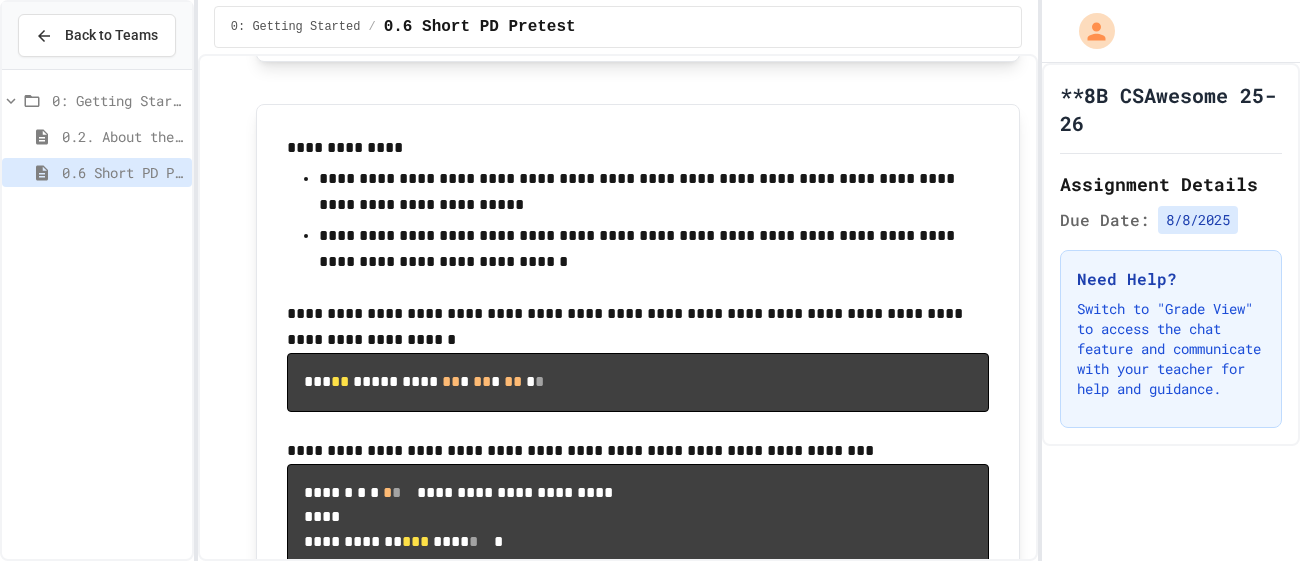 scroll, scrollTop: 12026, scrollLeft: 0, axis: vertical 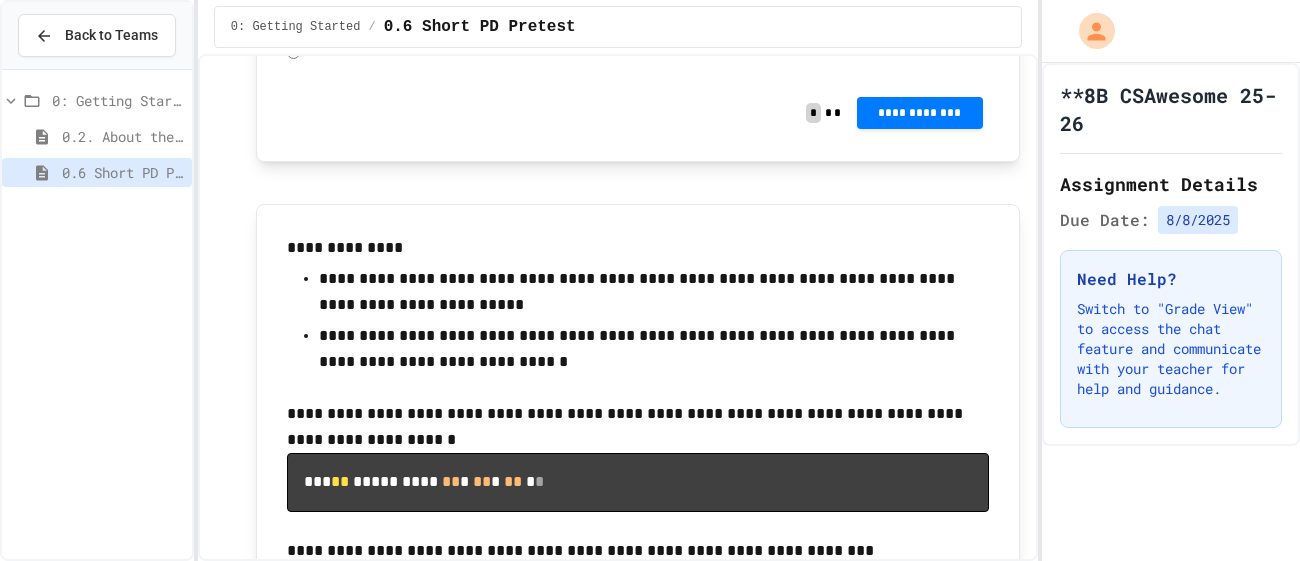 click on "**********" at bounding box center (920, -882) 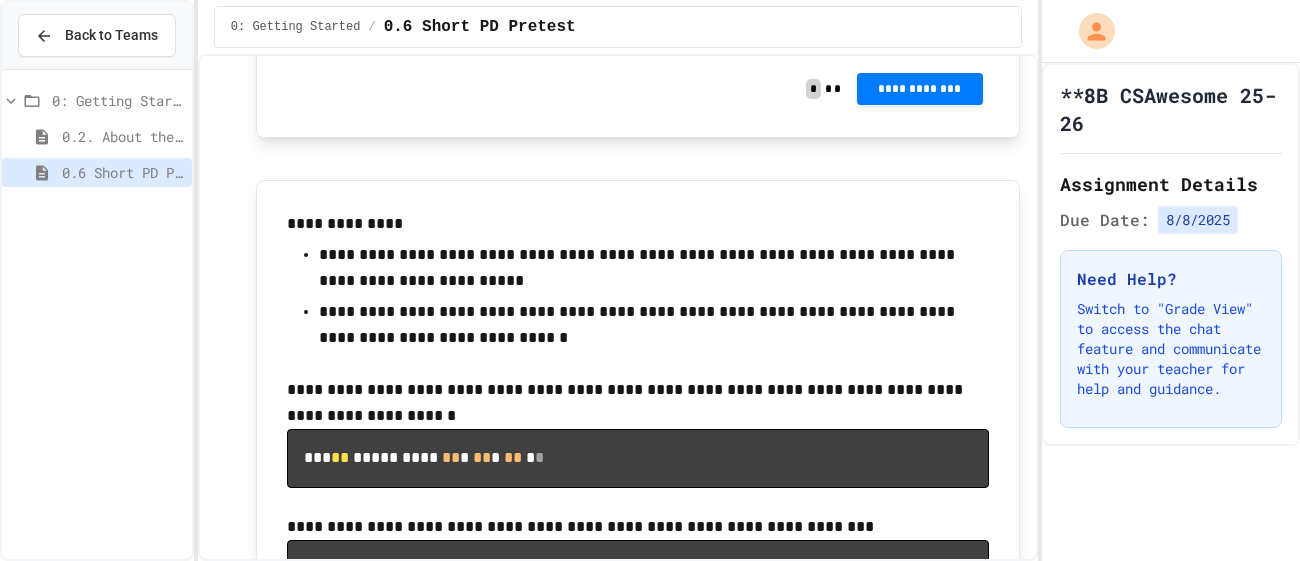 scroll, scrollTop: 11967, scrollLeft: 0, axis: vertical 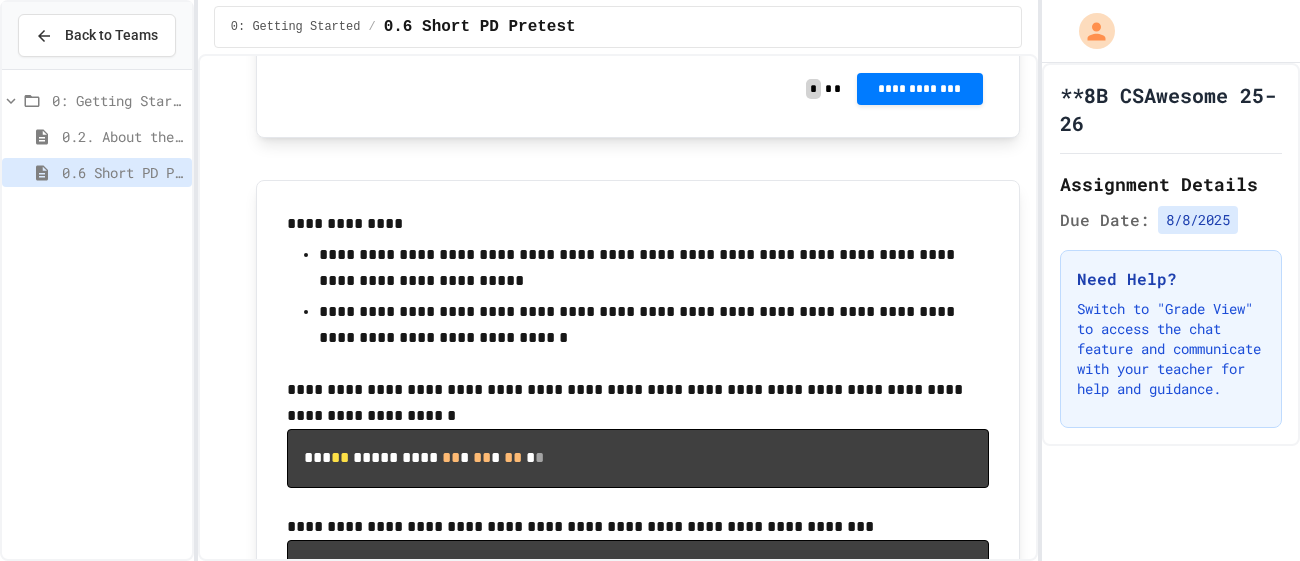 click on "**********" at bounding box center (920, -906) 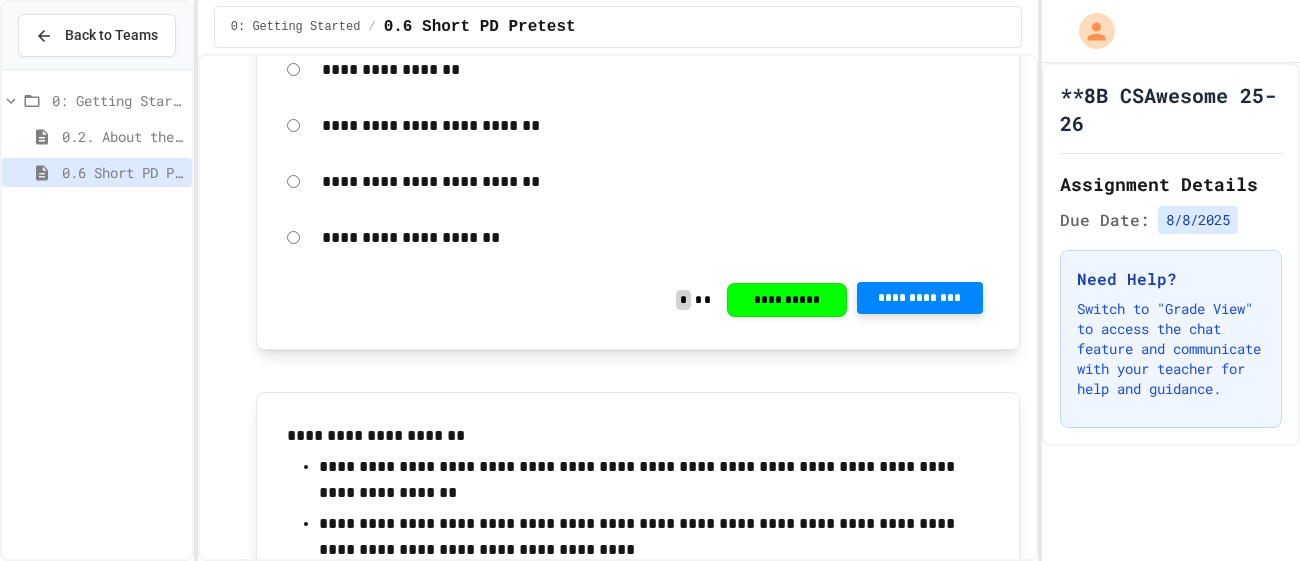 scroll, scrollTop: 10762, scrollLeft: 0, axis: vertical 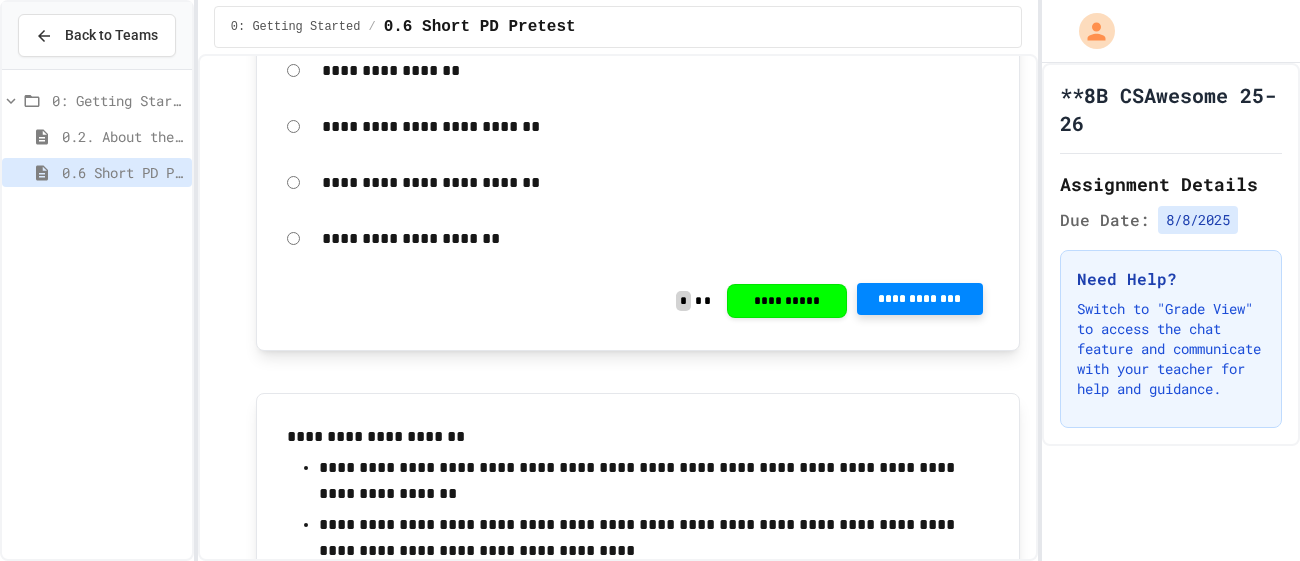 click on "**********" at bounding box center [655, -1055] 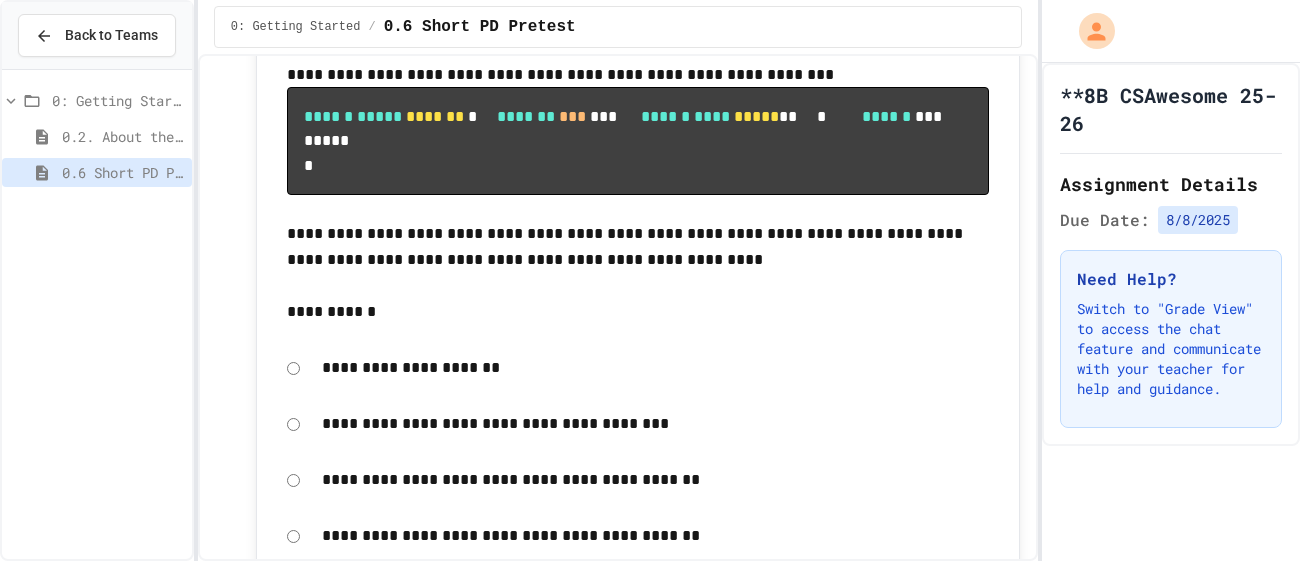 scroll, scrollTop: 11390, scrollLeft: 0, axis: vertical 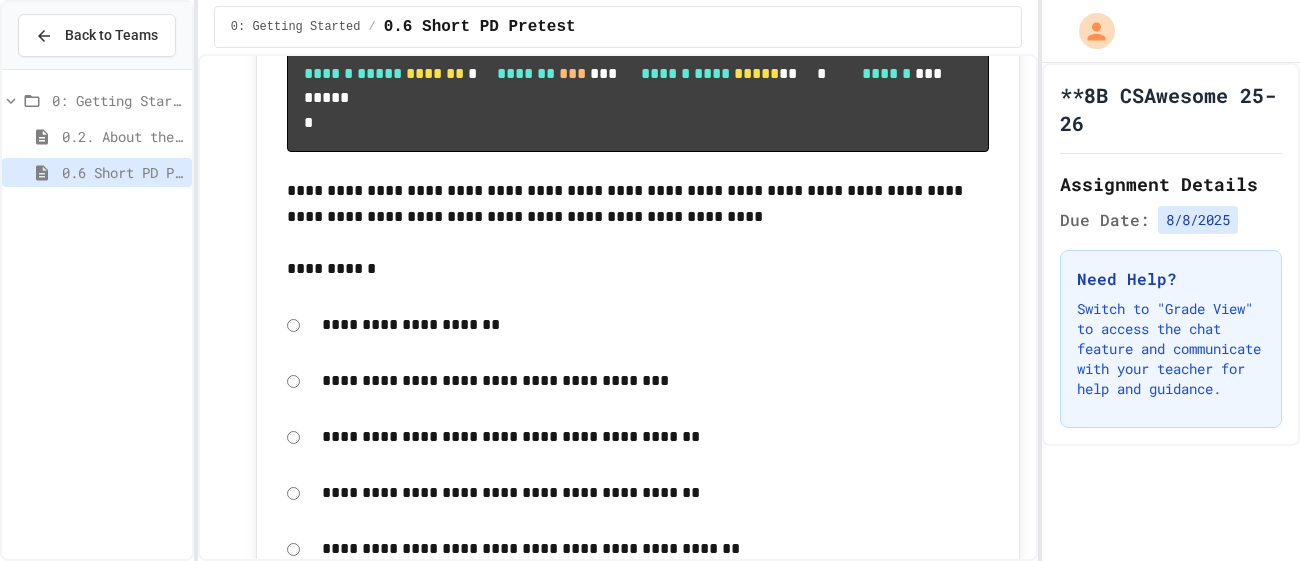 click on "**********" at bounding box center (920, -1050) 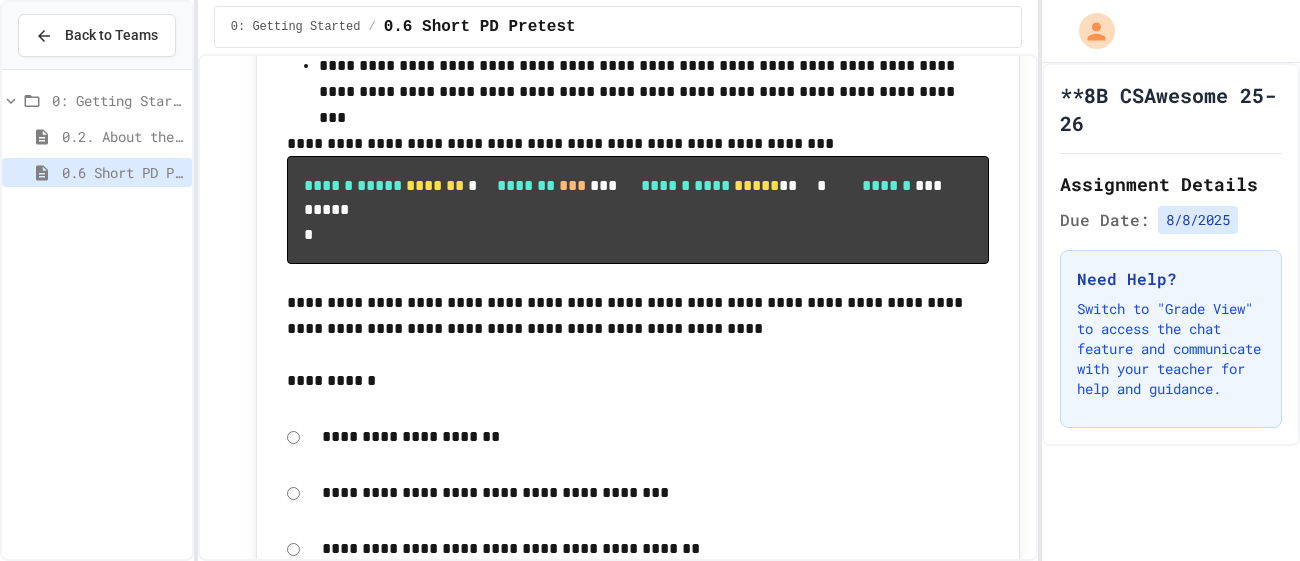 scroll, scrollTop: 11270, scrollLeft: 0, axis: vertical 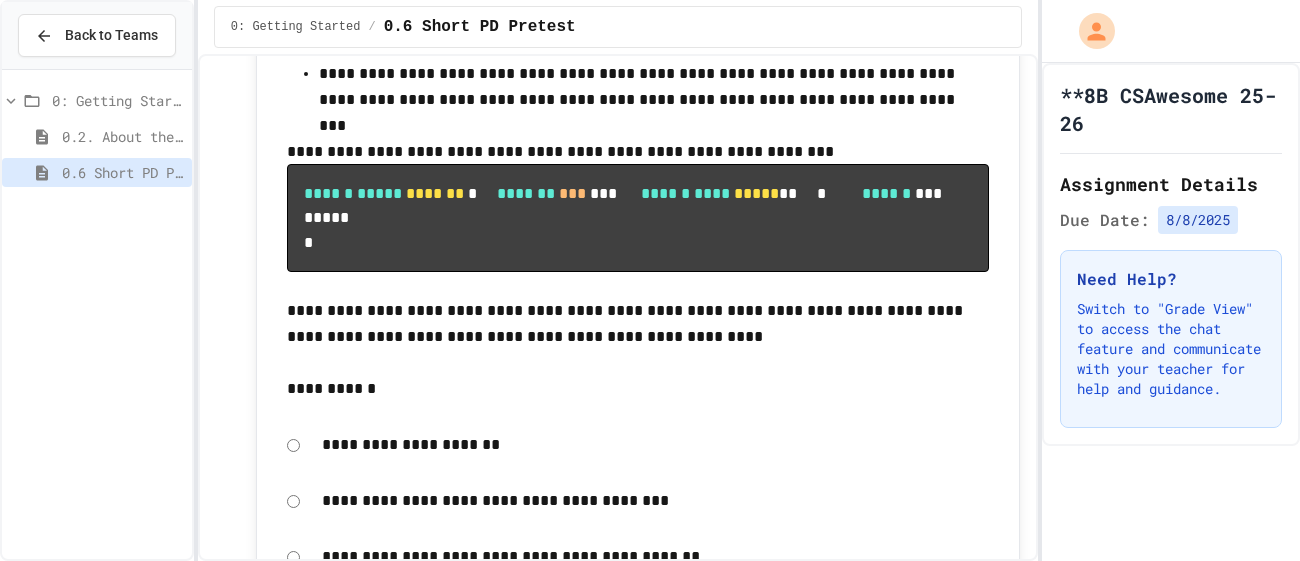 click on "**********" at bounding box center [920, -930] 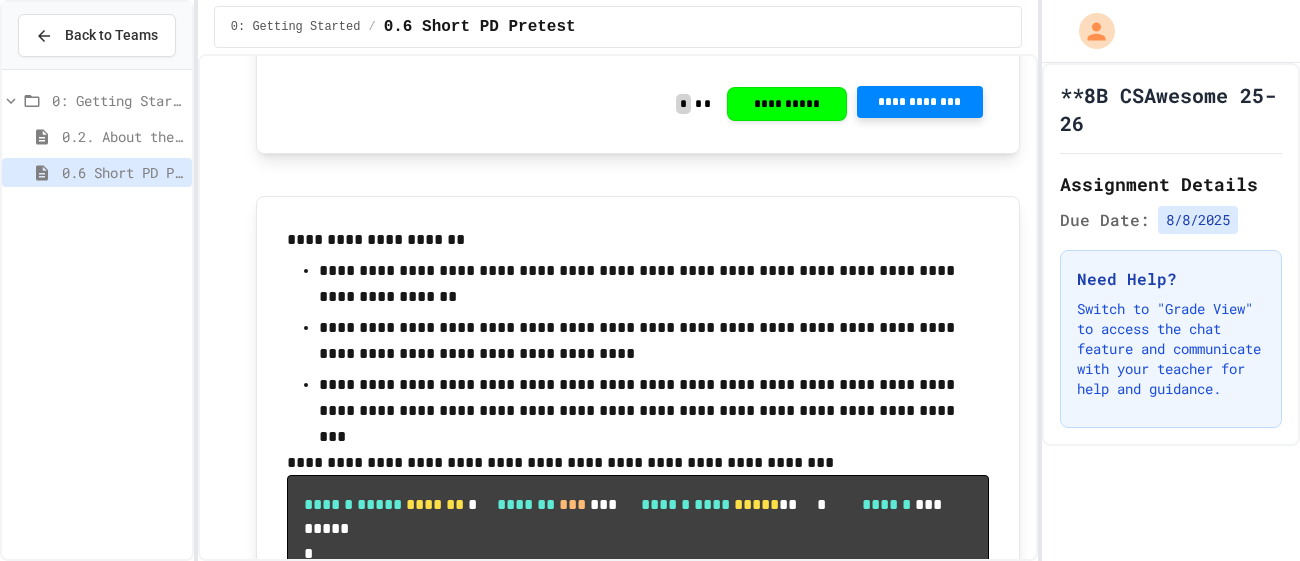 scroll, scrollTop: 10934, scrollLeft: 0, axis: vertical 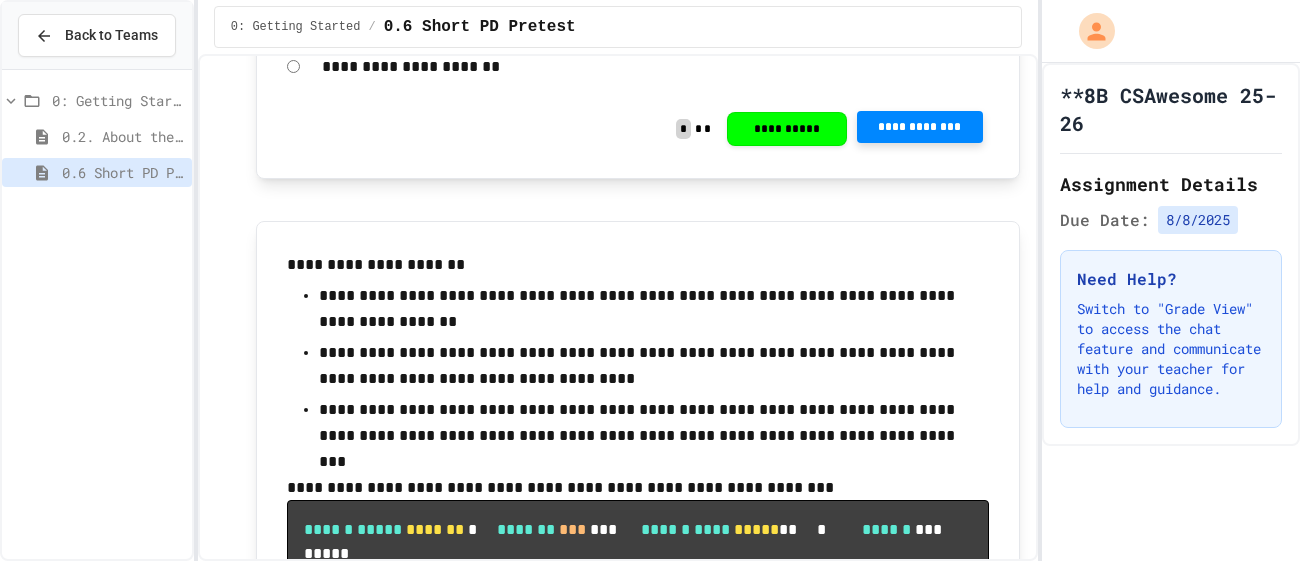 click on "**********" at bounding box center (638, -1001) 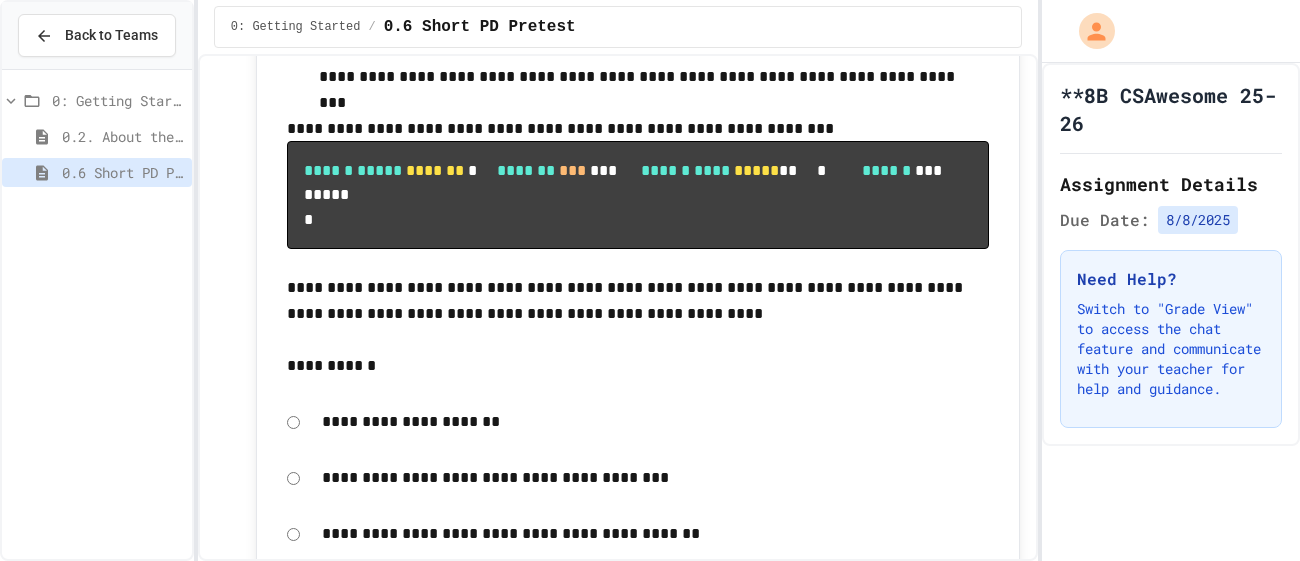 scroll, scrollTop: 11308, scrollLeft: 0, axis: vertical 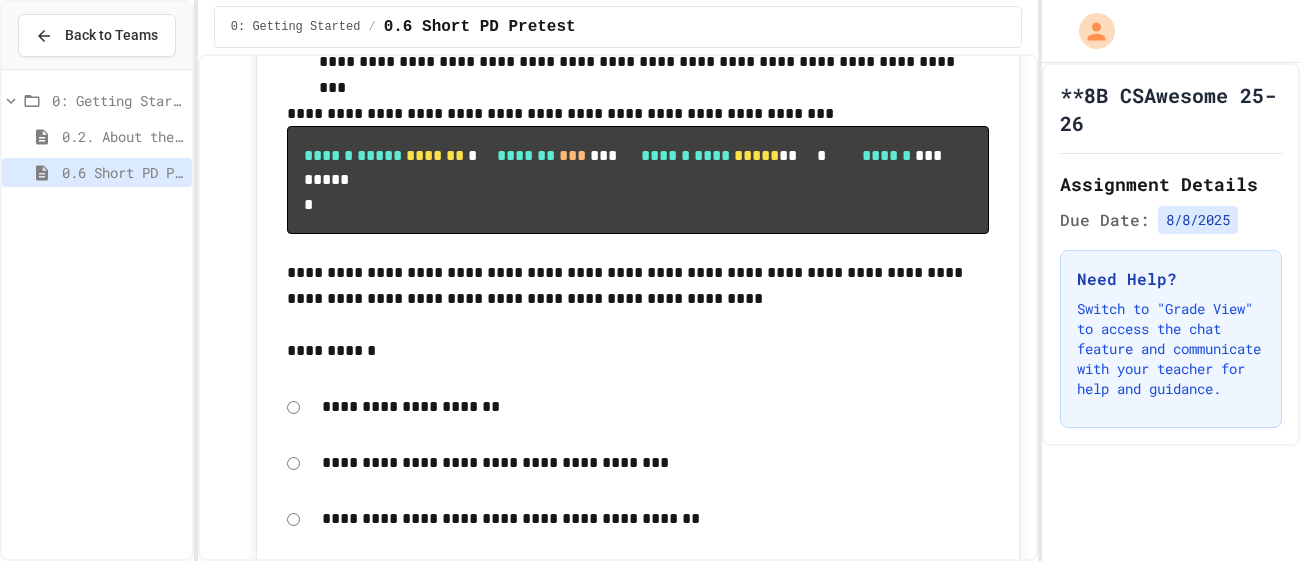 click on "**********" at bounding box center (920, -968) 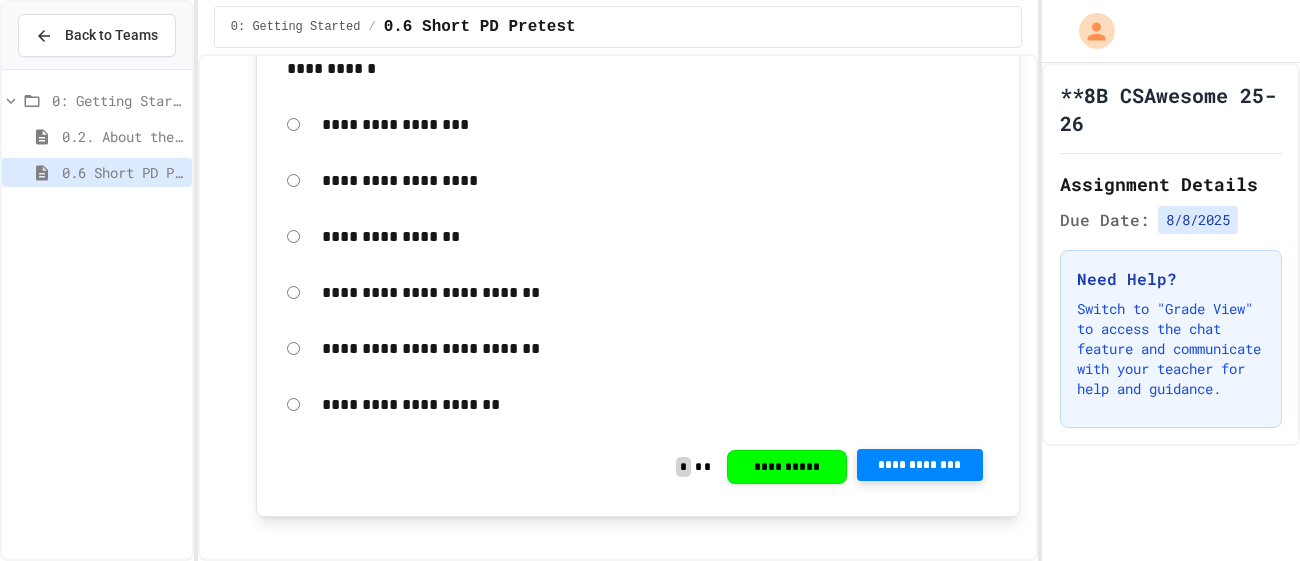 scroll, scrollTop: 10597, scrollLeft: 0, axis: vertical 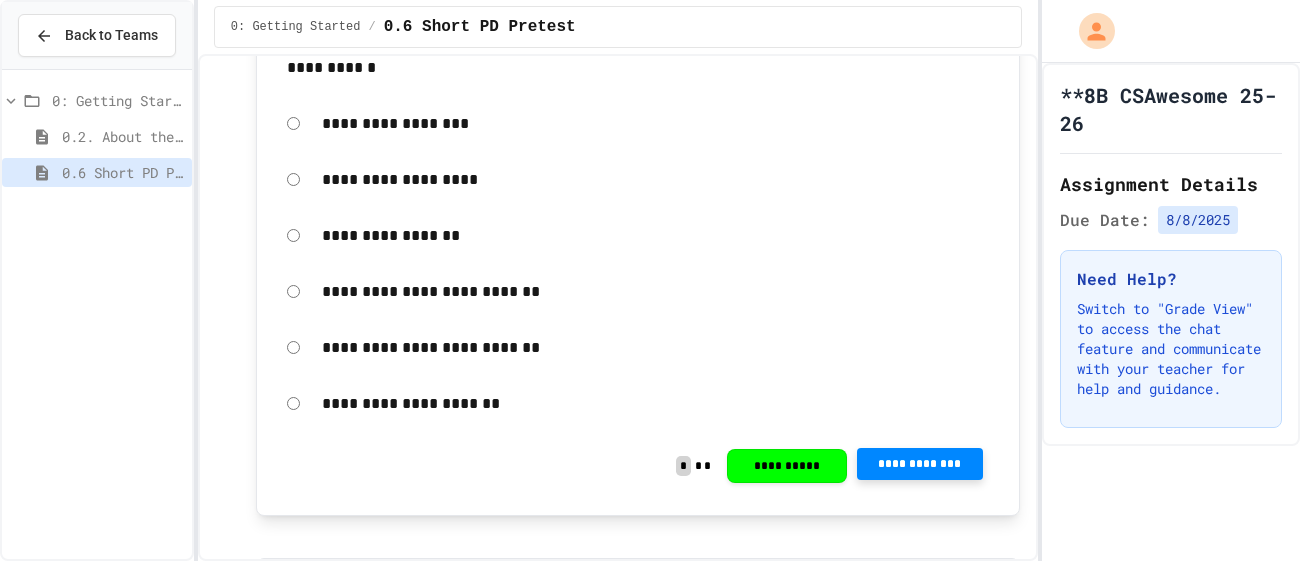 click on "**********" at bounding box center (638, -877) 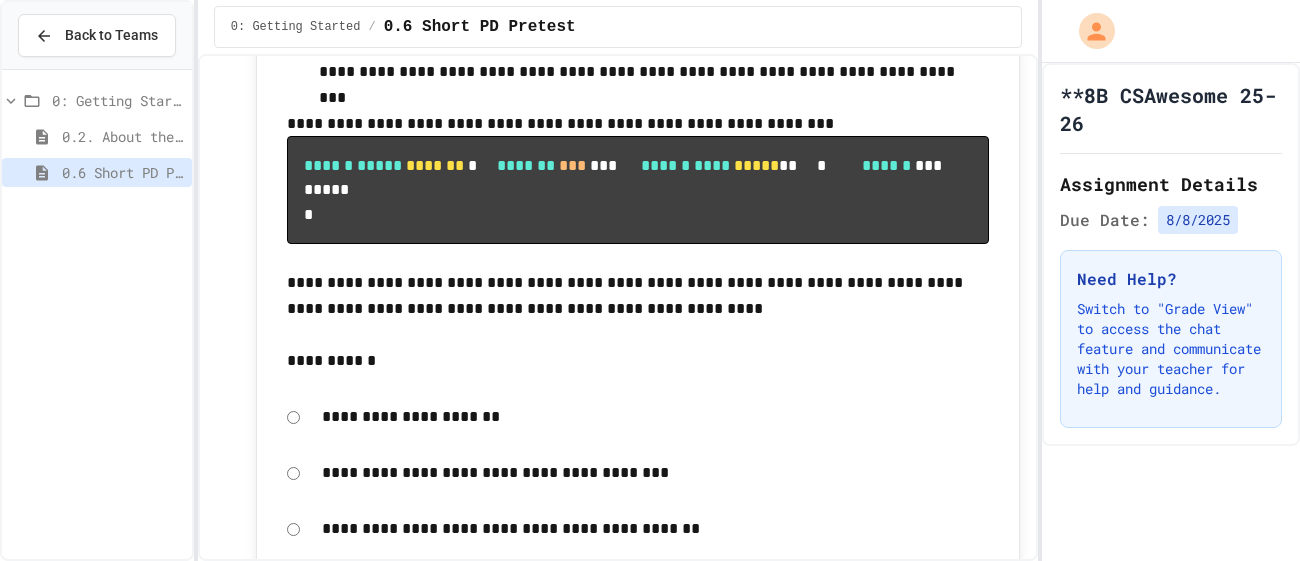 scroll, scrollTop: 11317, scrollLeft: 0, axis: vertical 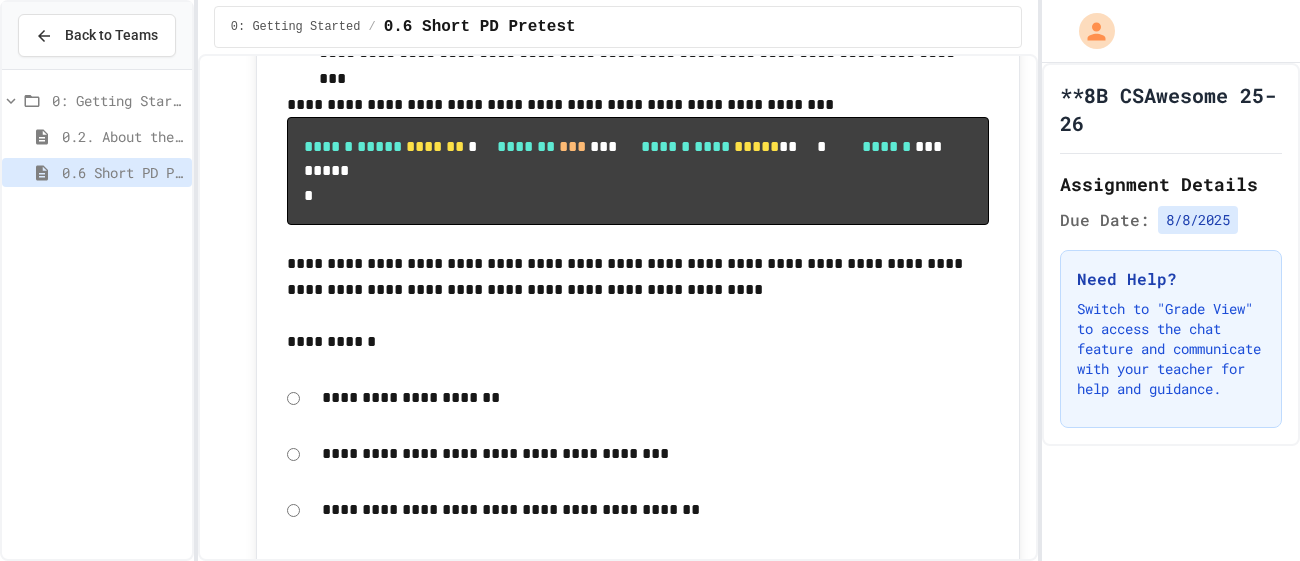 click on "**********" at bounding box center [920, -977] 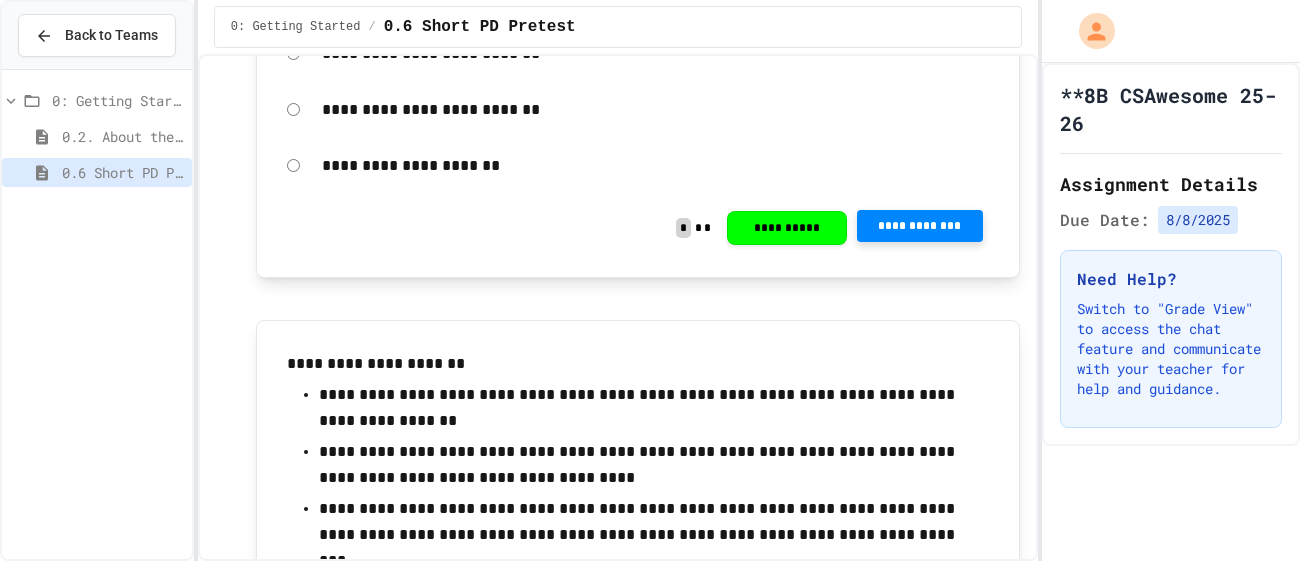 scroll, scrollTop: 10824, scrollLeft: 0, axis: vertical 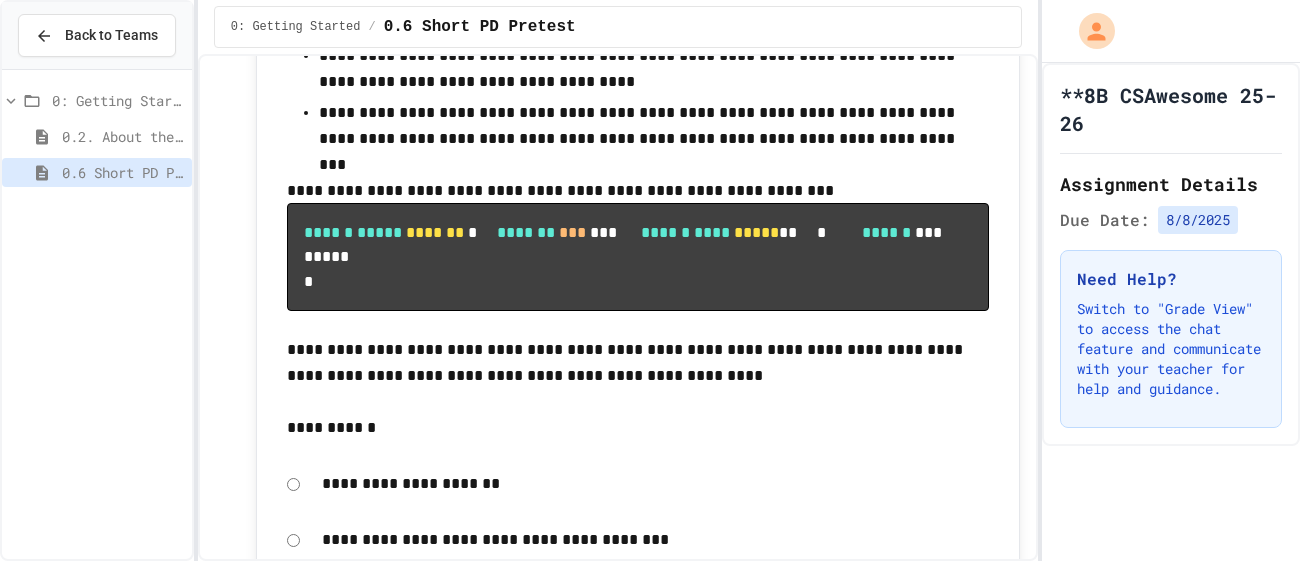 click on "**********" at bounding box center [920, -891] 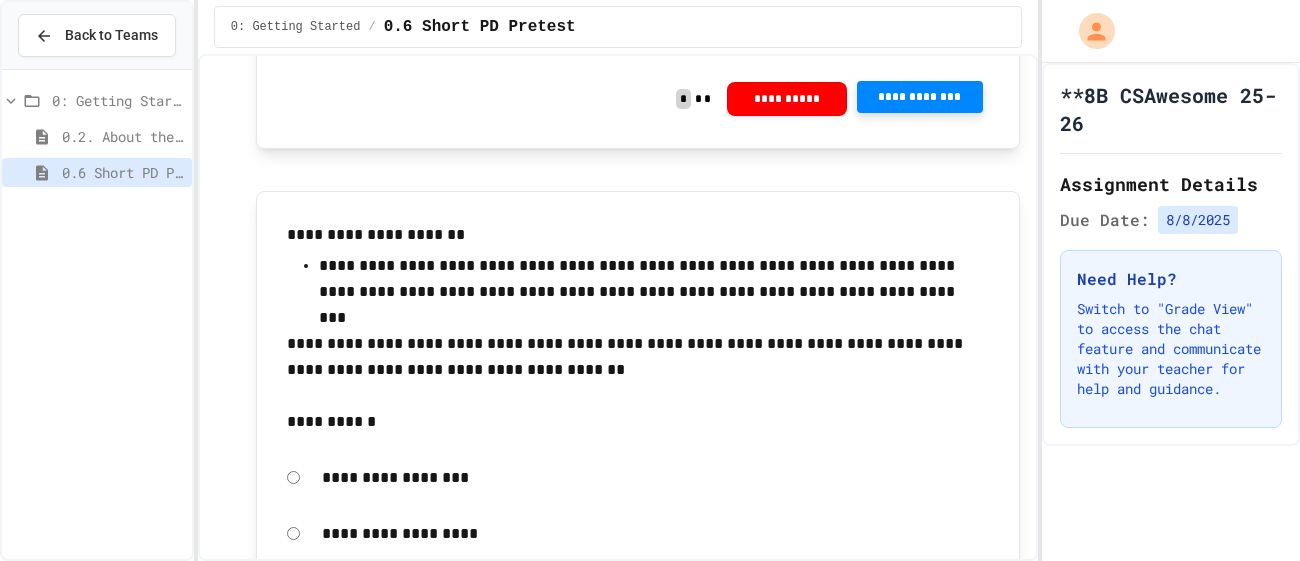 scroll, scrollTop: 10244, scrollLeft: 0, axis: vertical 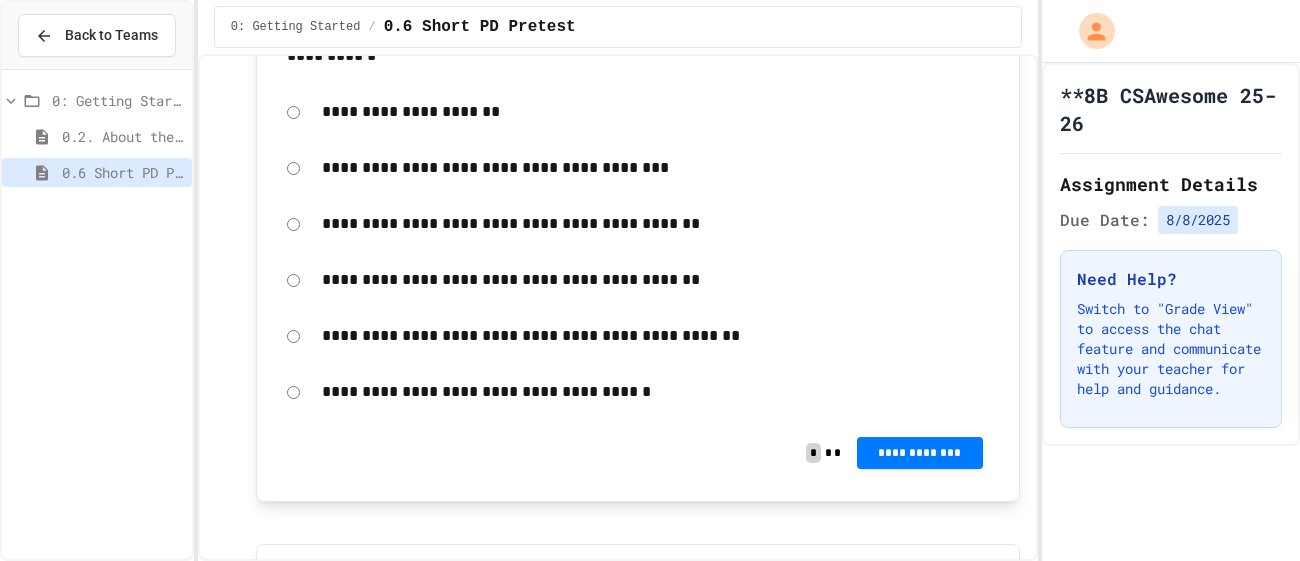 click on "**********" at bounding box center (920, -1263) 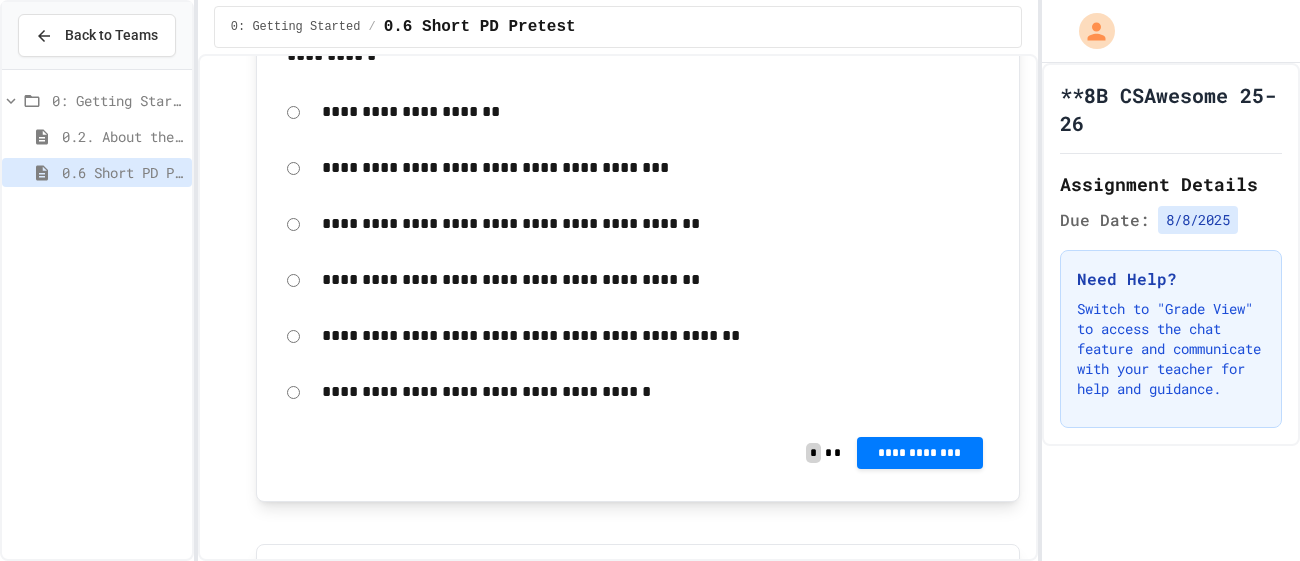 click 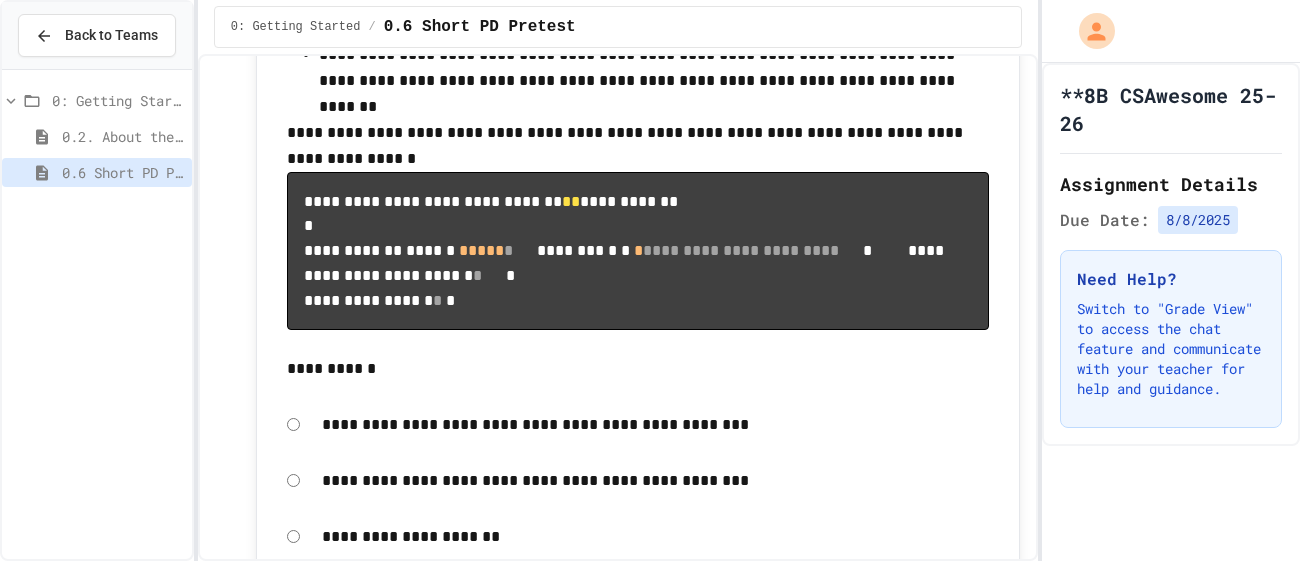 scroll, scrollTop: 13365, scrollLeft: 0, axis: vertical 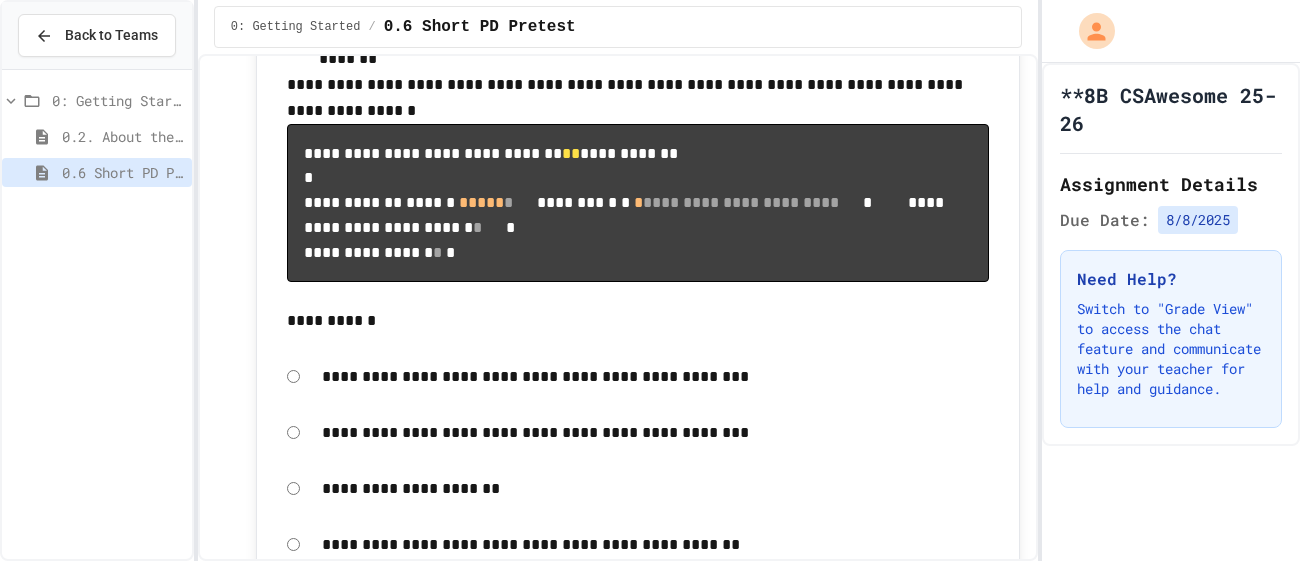 click on "**********" at bounding box center [920, -1311] 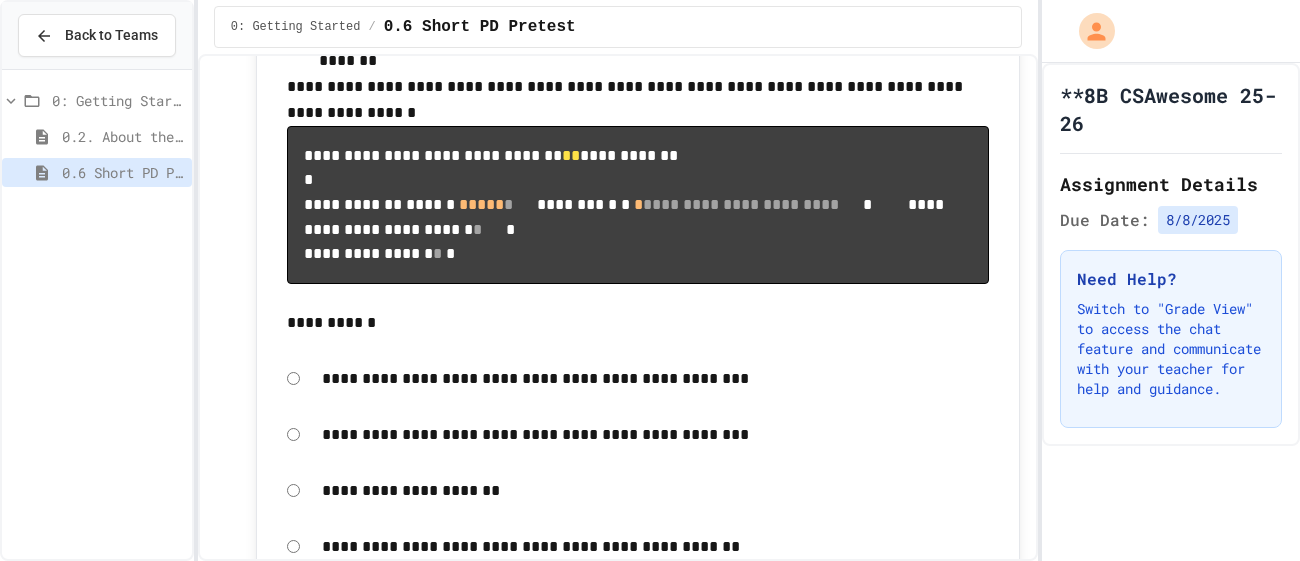 click 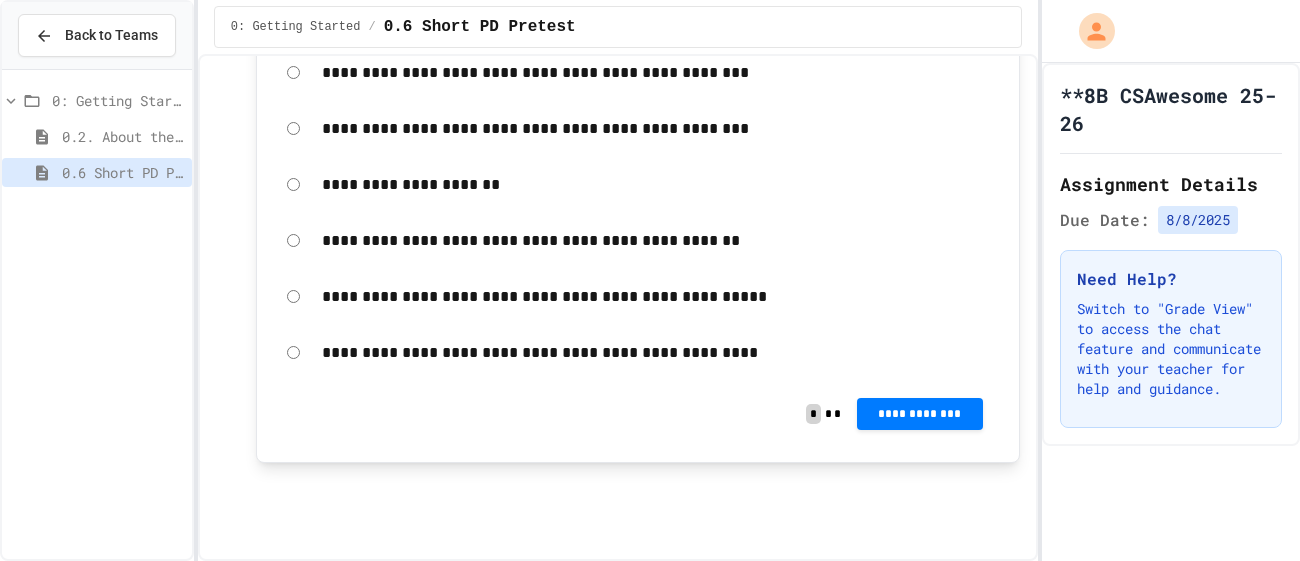 scroll, scrollTop: 14131, scrollLeft: 0, axis: vertical 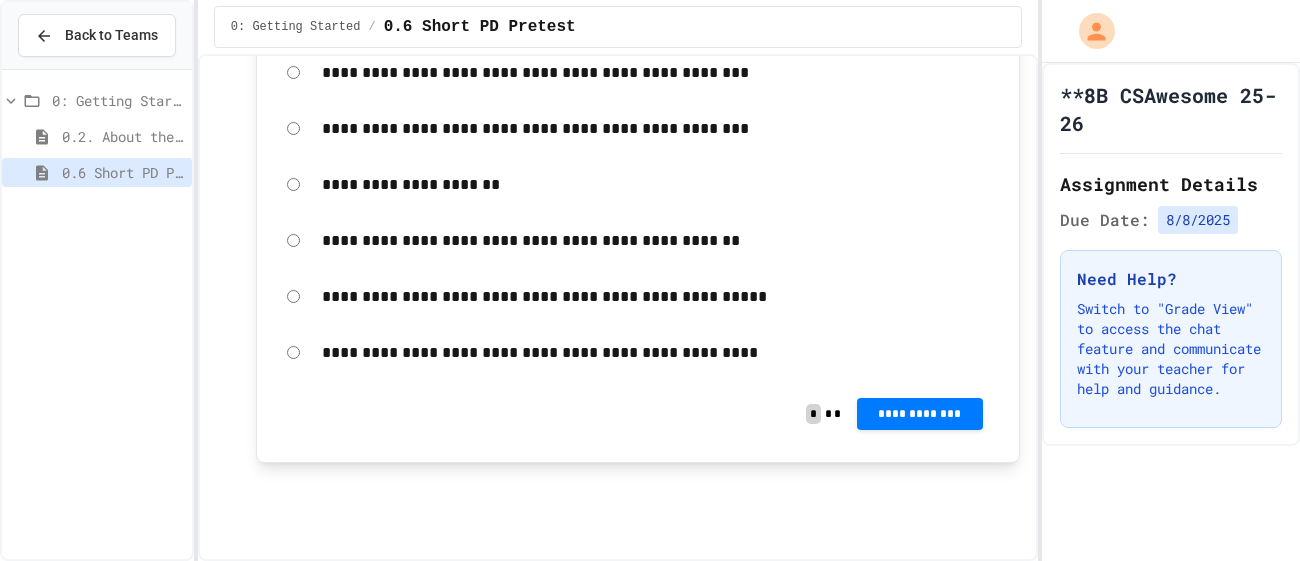 click on "**********" at bounding box center (920, -522) 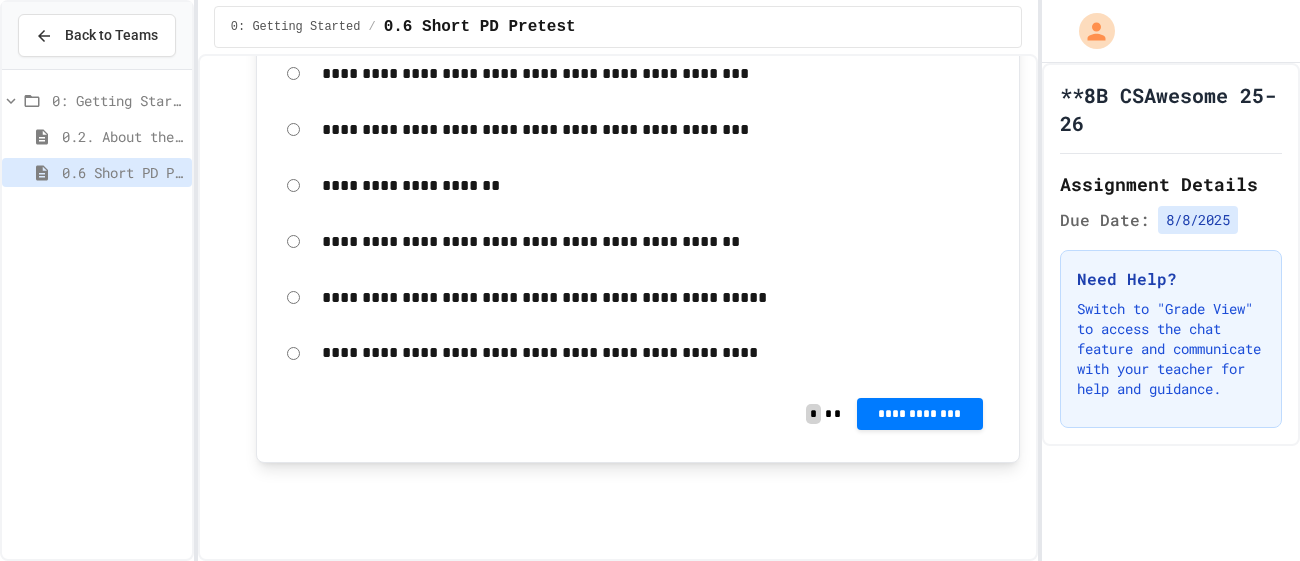 click 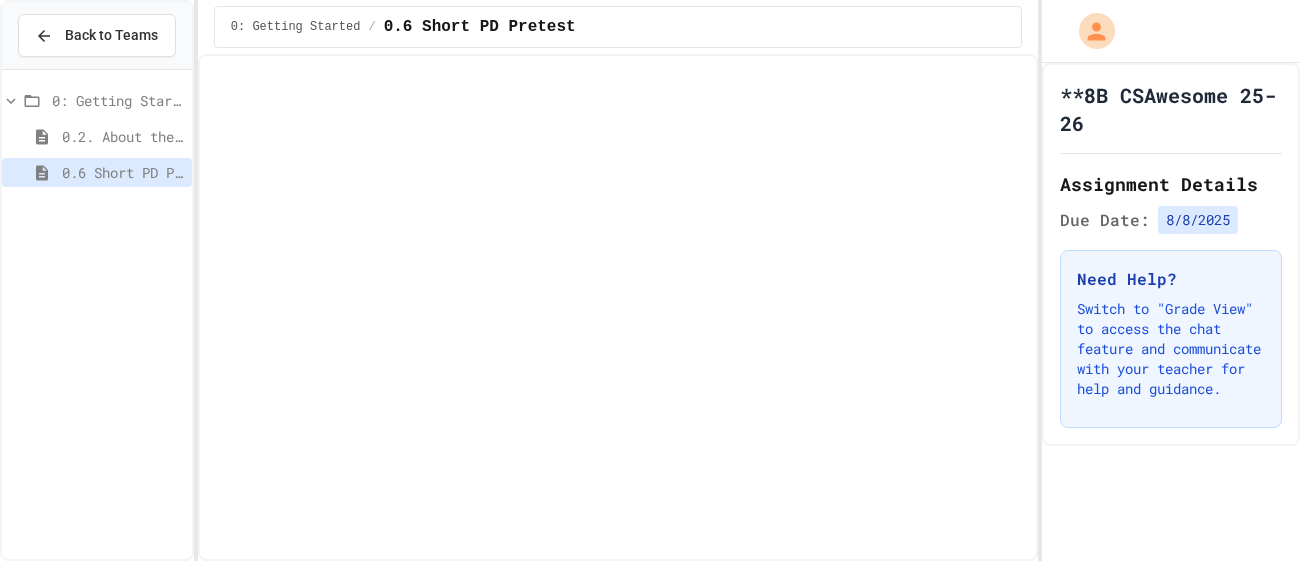 scroll, scrollTop: 15343, scrollLeft: 0, axis: vertical 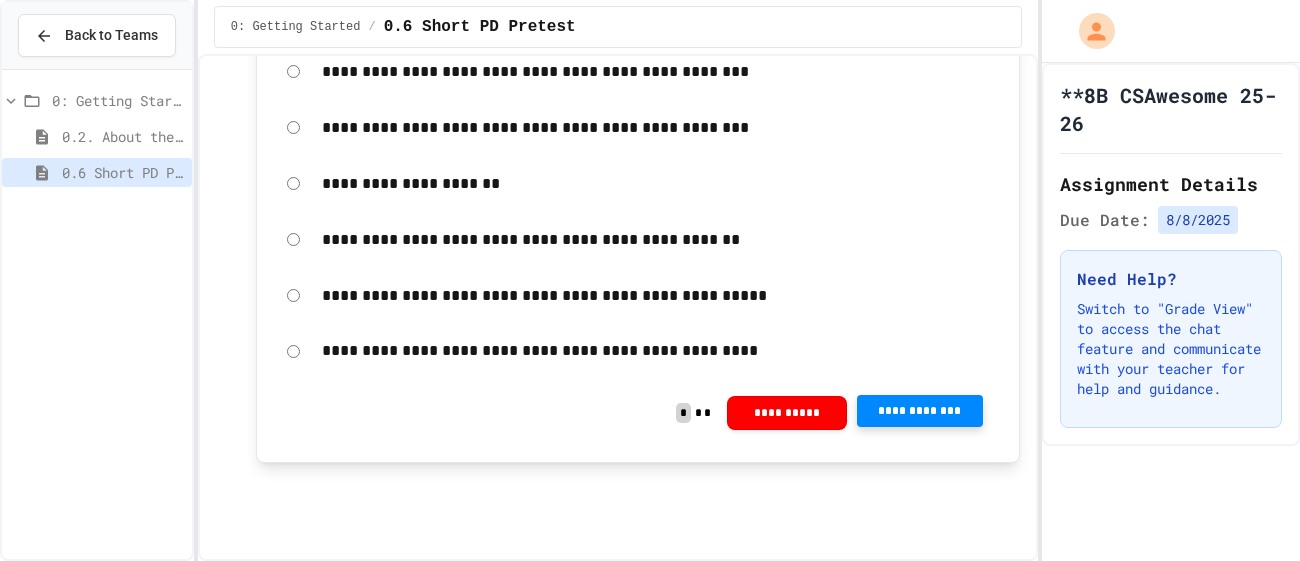 click 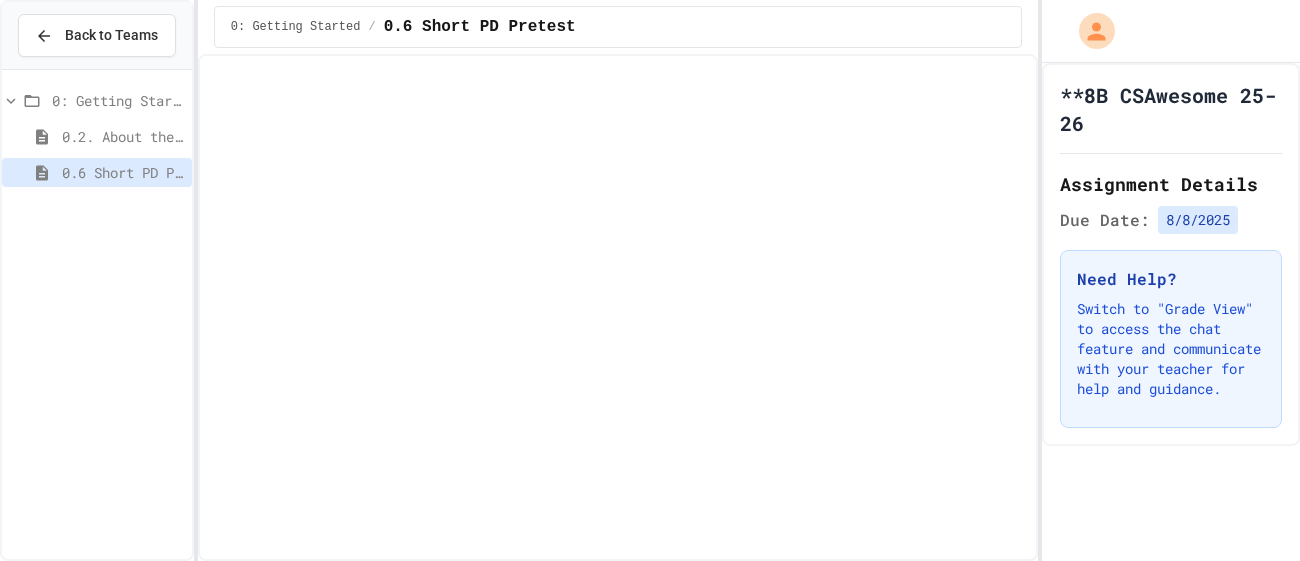 scroll, scrollTop: 15281, scrollLeft: 0, axis: vertical 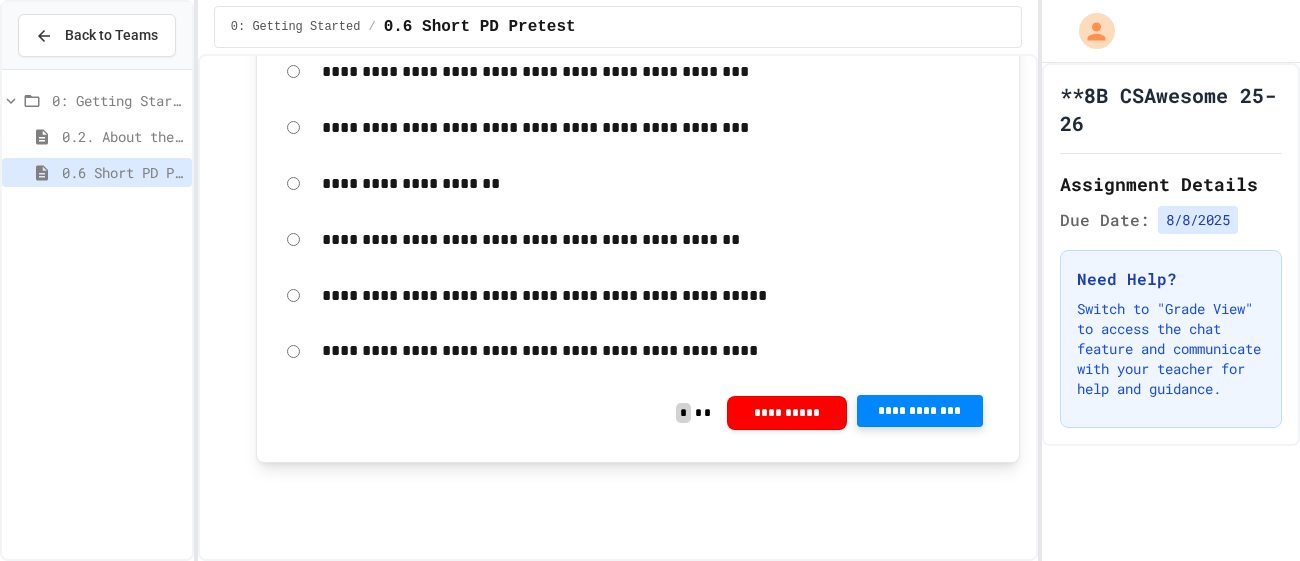 click 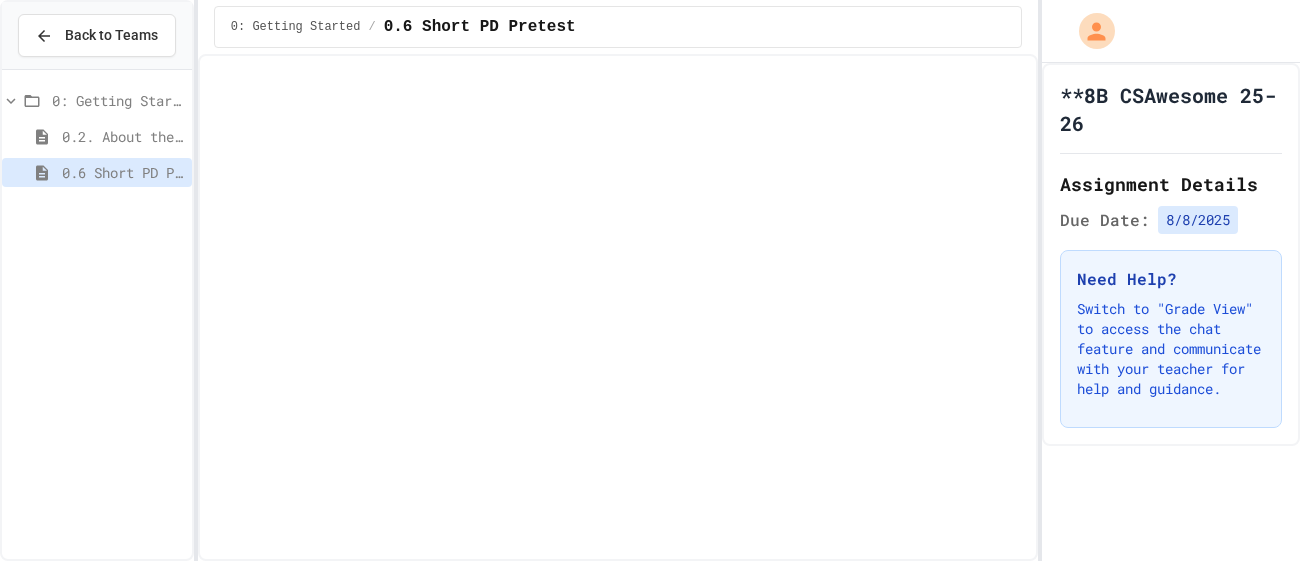 click on "**********" at bounding box center (920, -292) 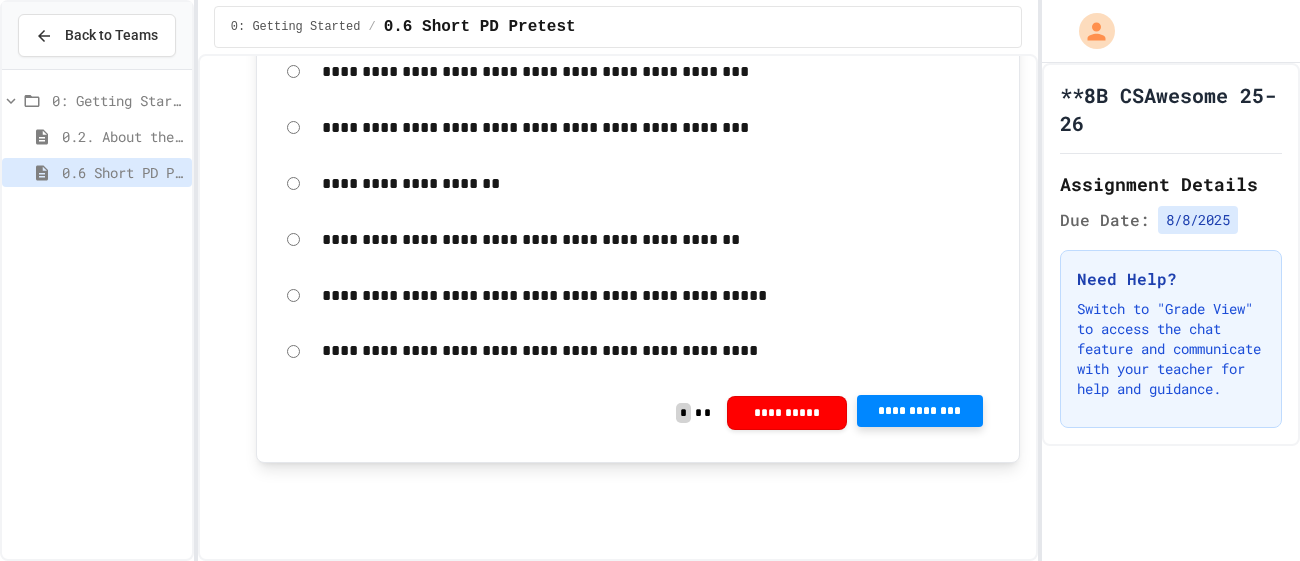 click 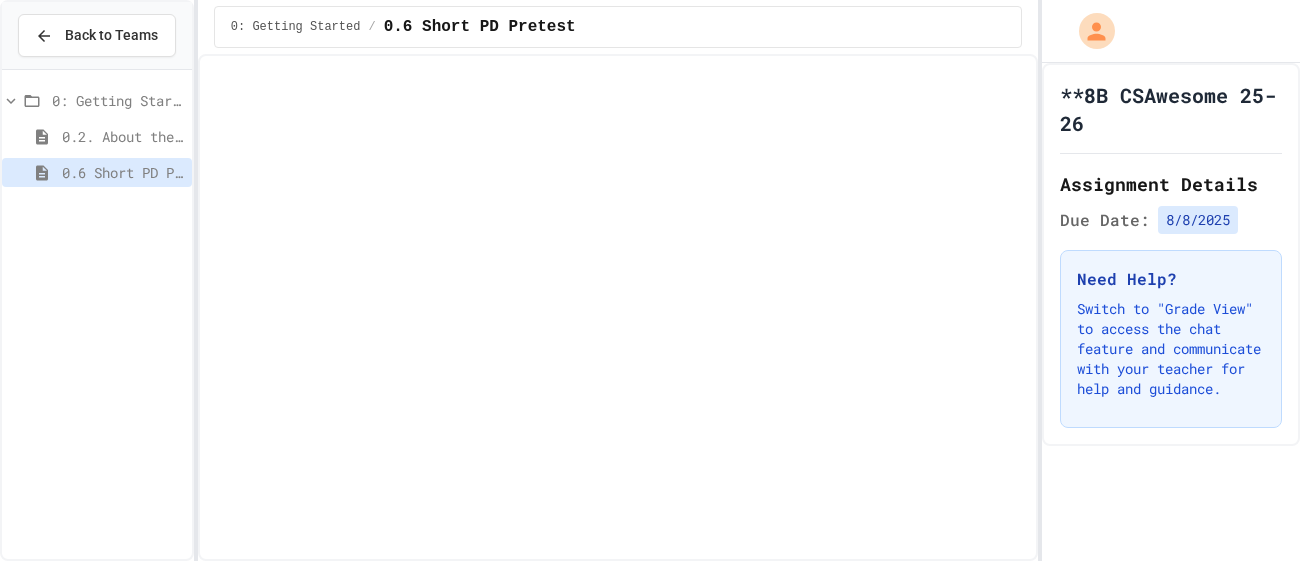 scroll, scrollTop: 15367, scrollLeft: 0, axis: vertical 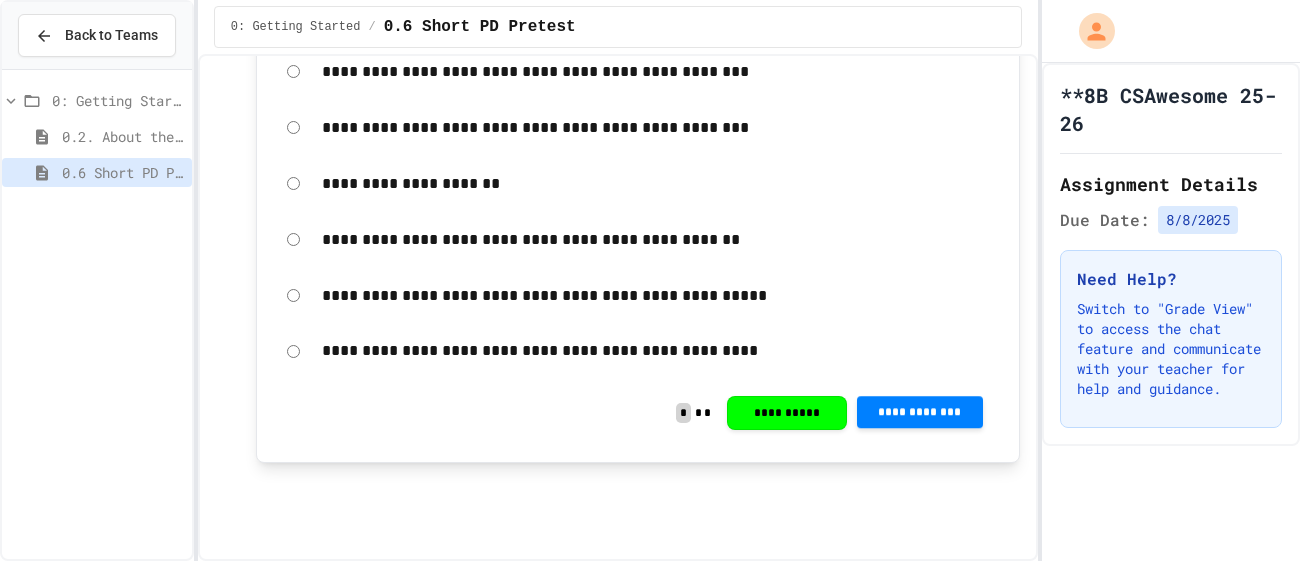 click on "Score 1 / 1 100 %" at bounding box center (650, 706) 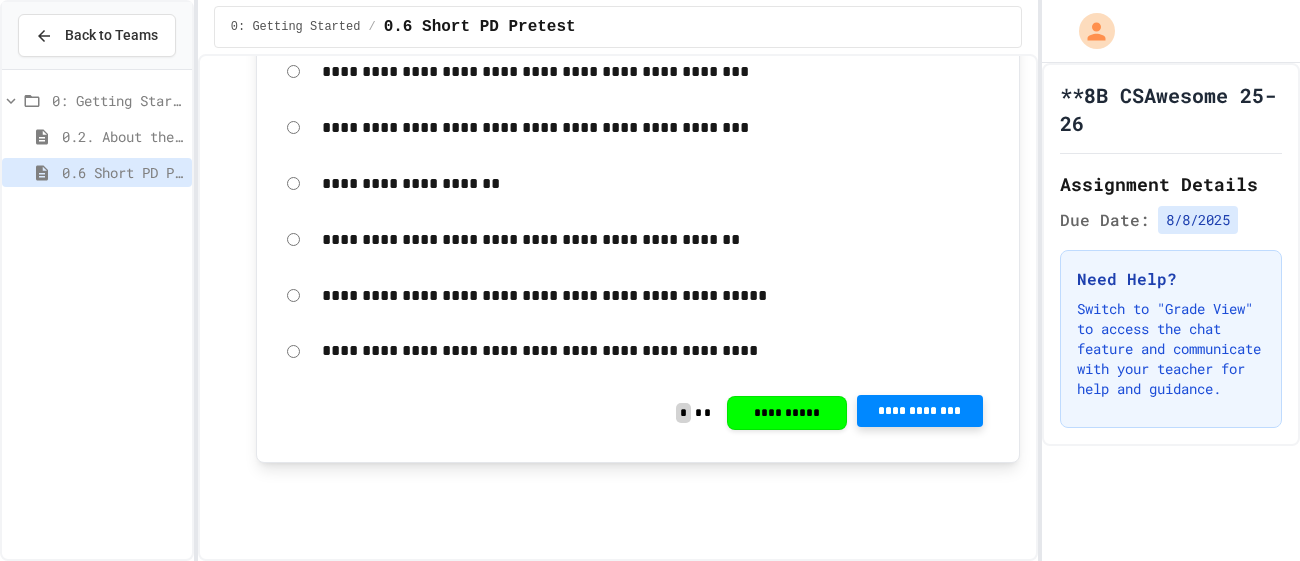 click 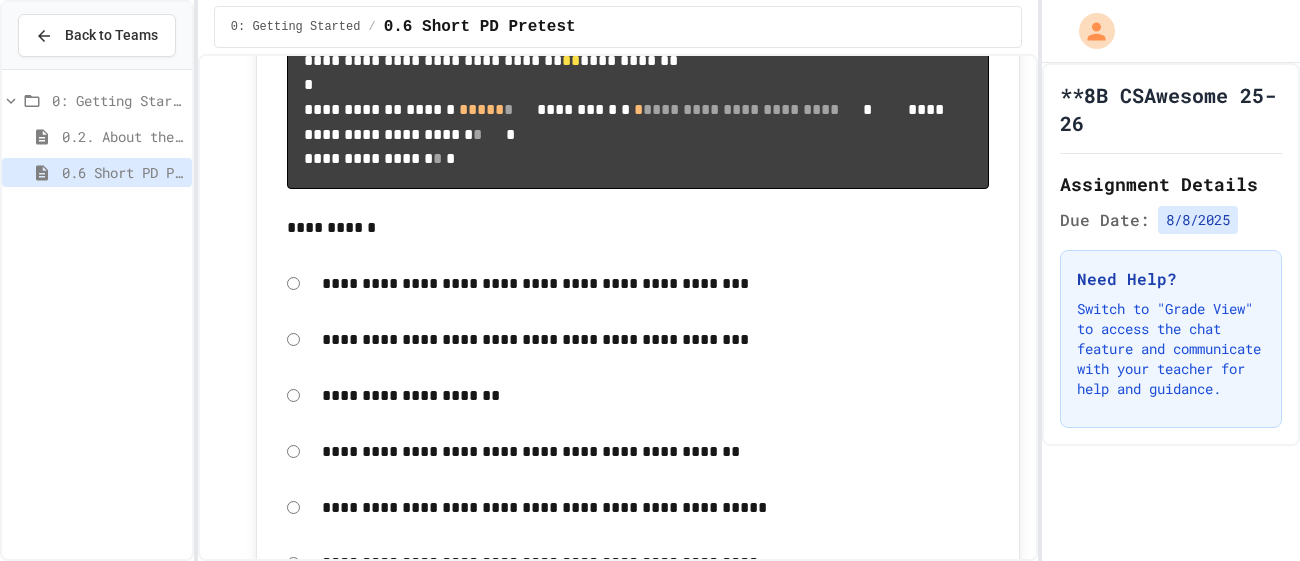 scroll, scrollTop: 13892, scrollLeft: 0, axis: vertical 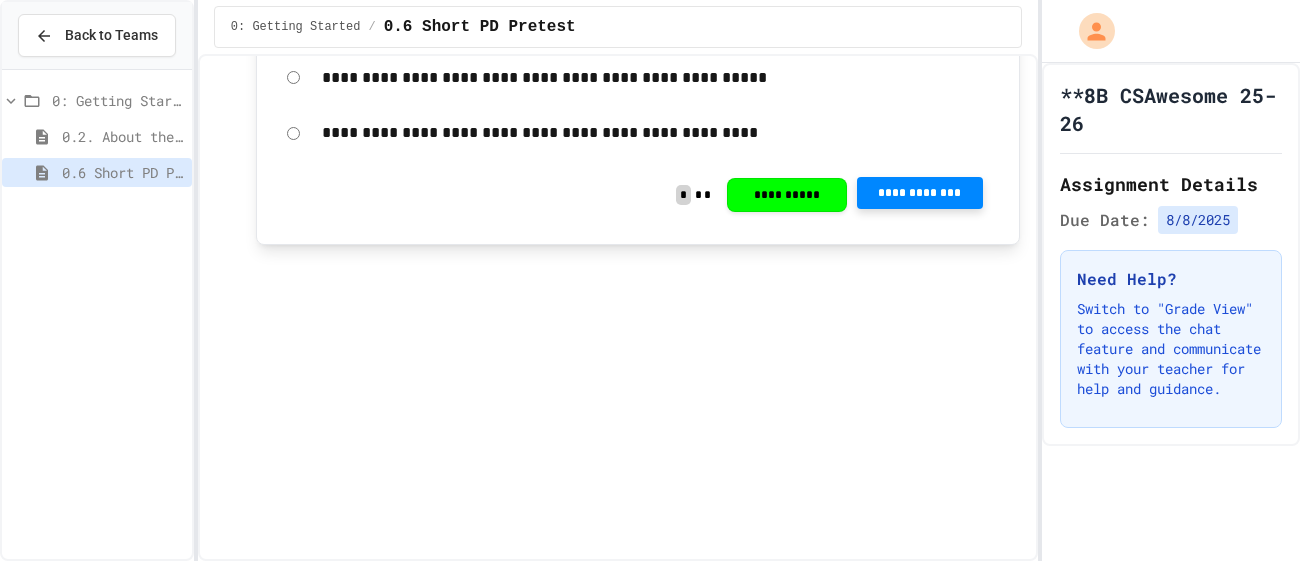 click on "**********" at bounding box center [638, -1280] 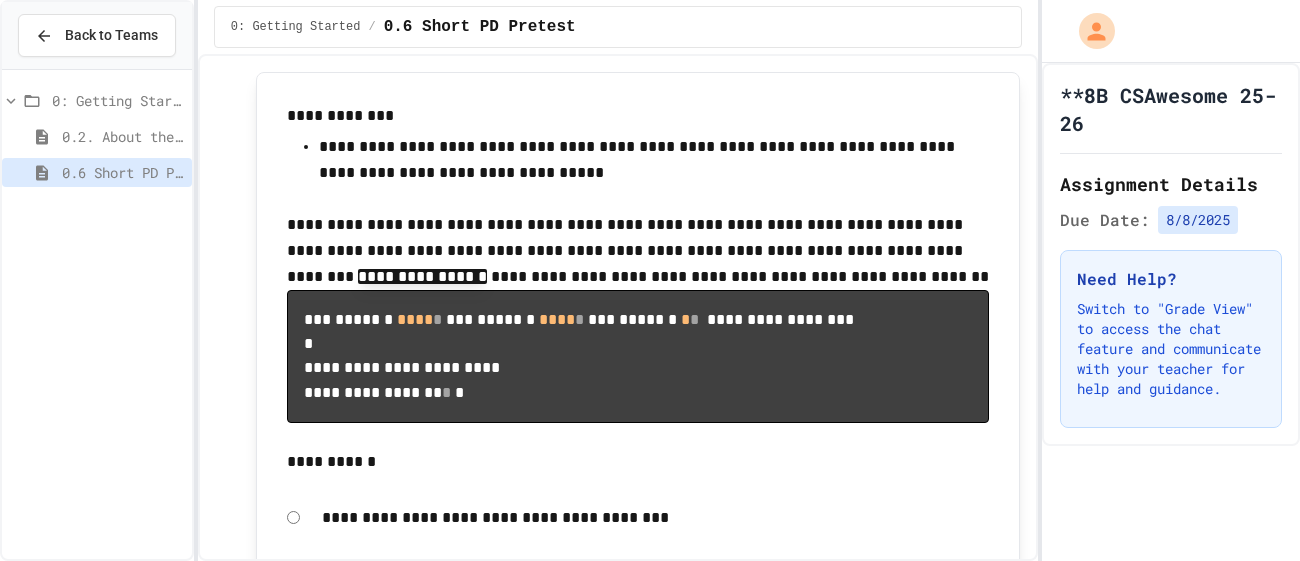 scroll, scrollTop: 0, scrollLeft: 0, axis: both 